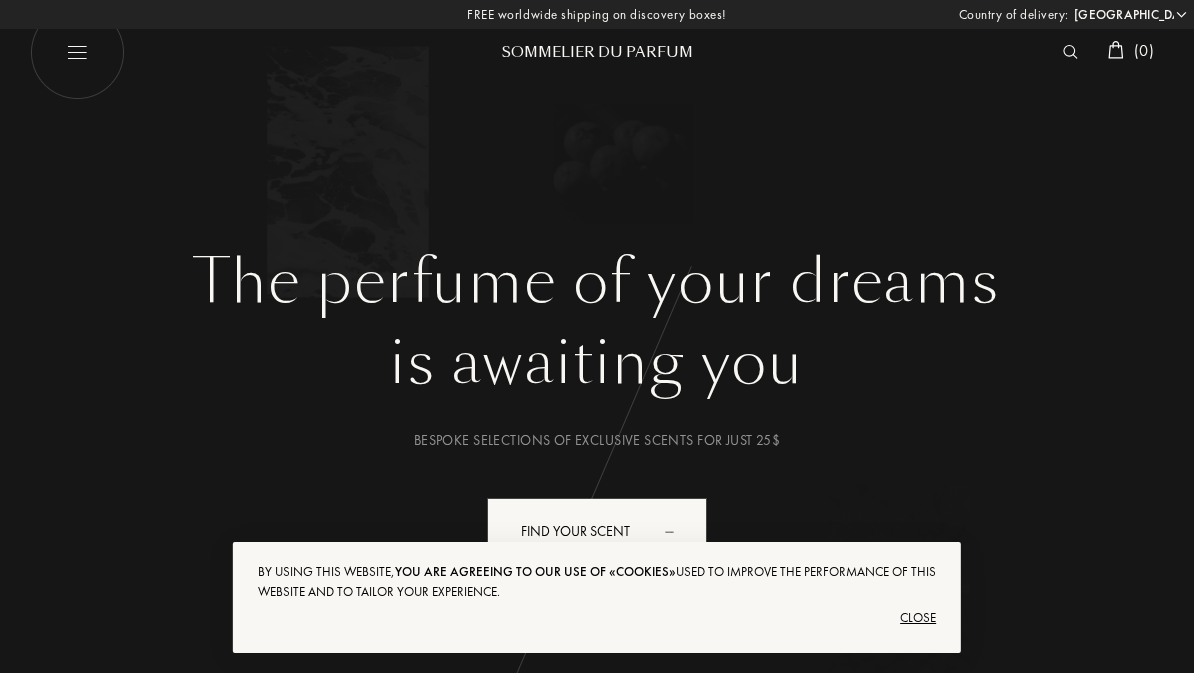 select on "US" 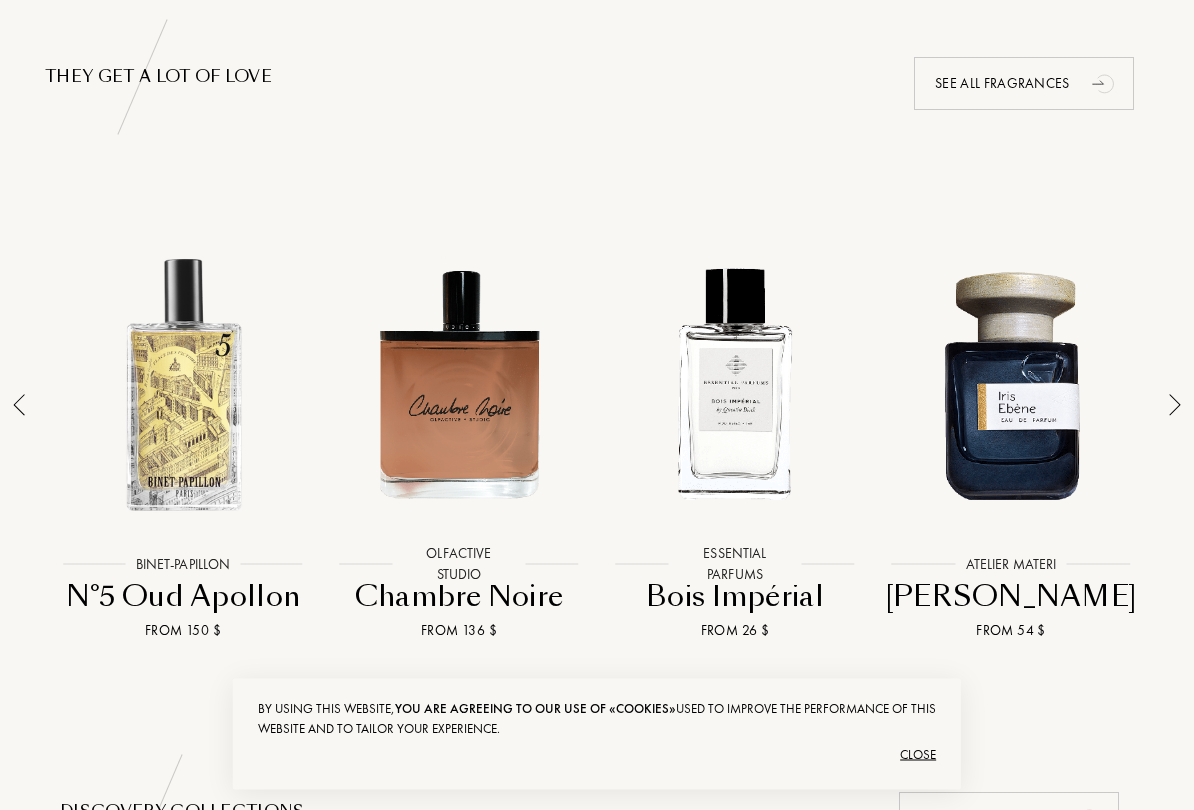 scroll, scrollTop: 1296, scrollLeft: 0, axis: vertical 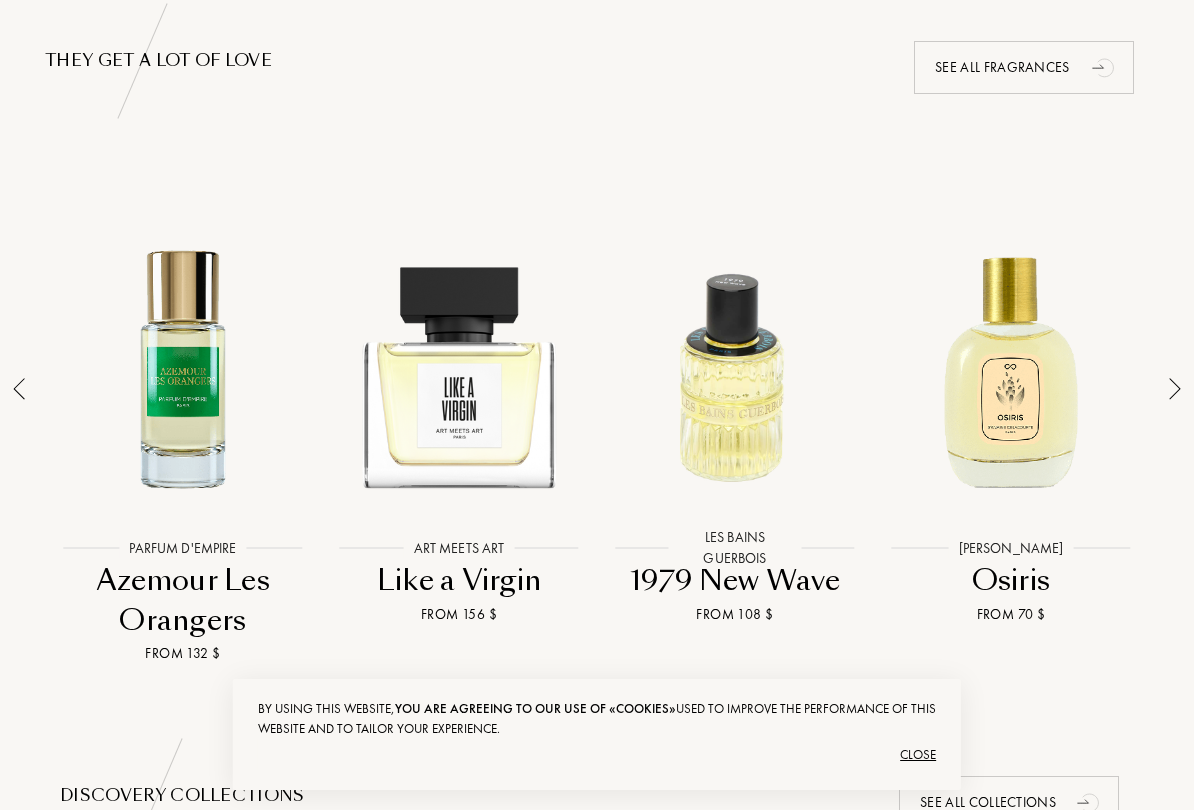 click at bounding box center (19, 428) 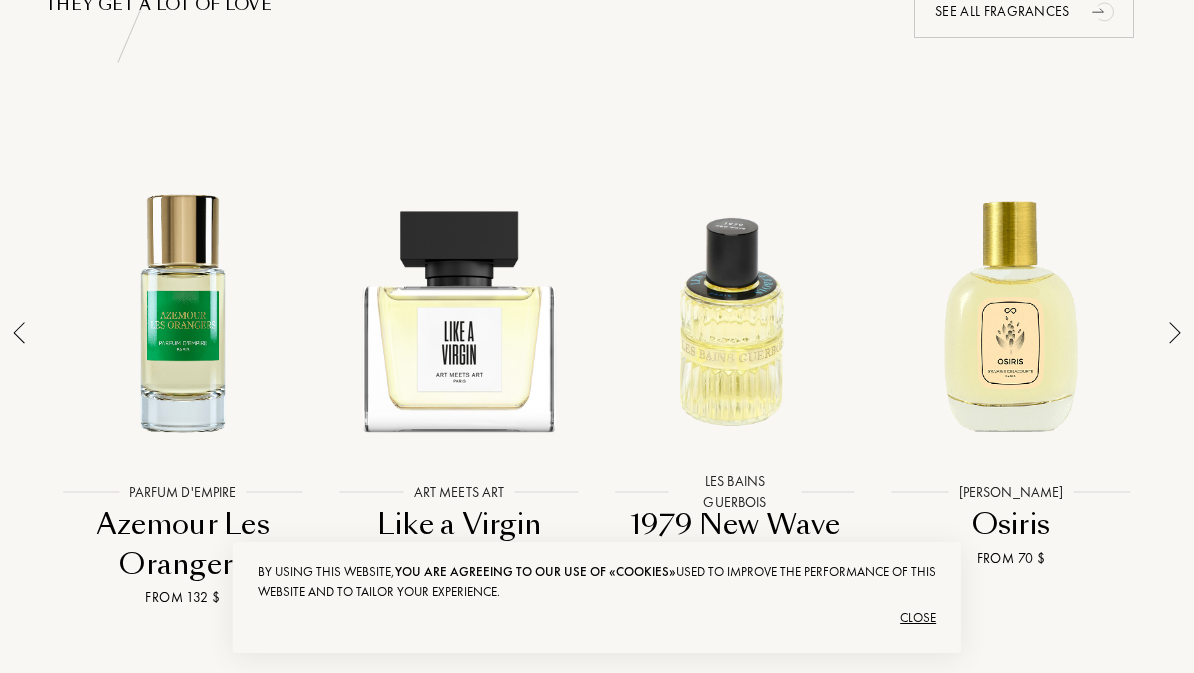 scroll, scrollTop: 1351, scrollLeft: 0, axis: vertical 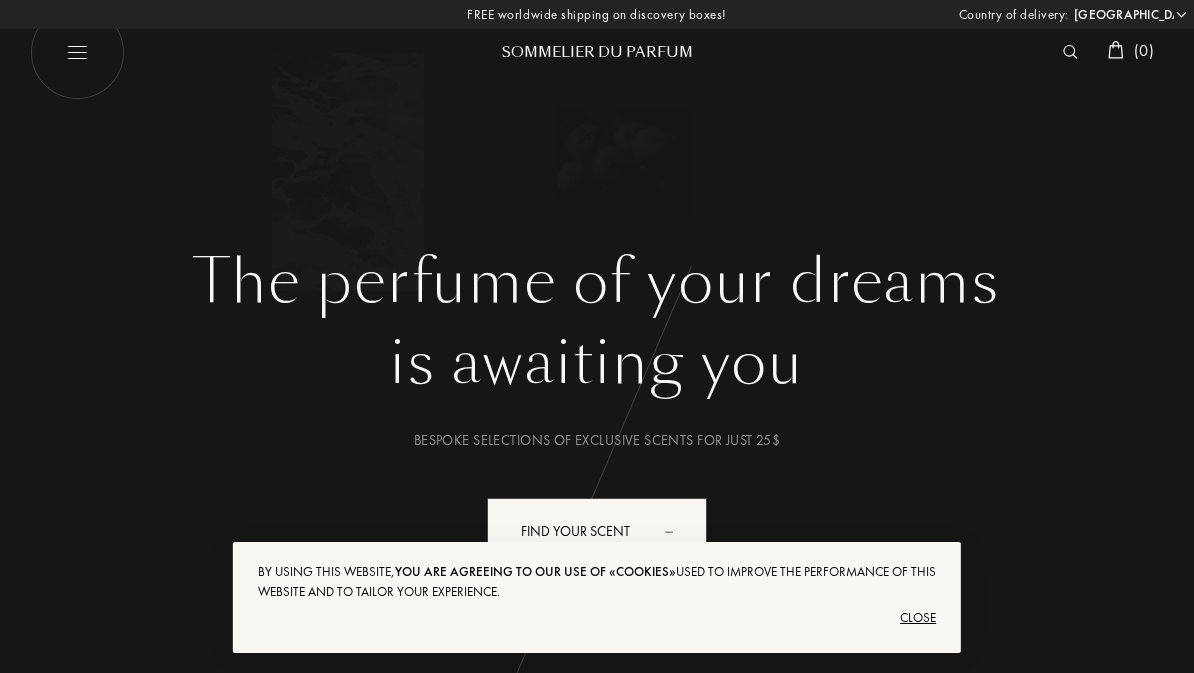 select on "US" 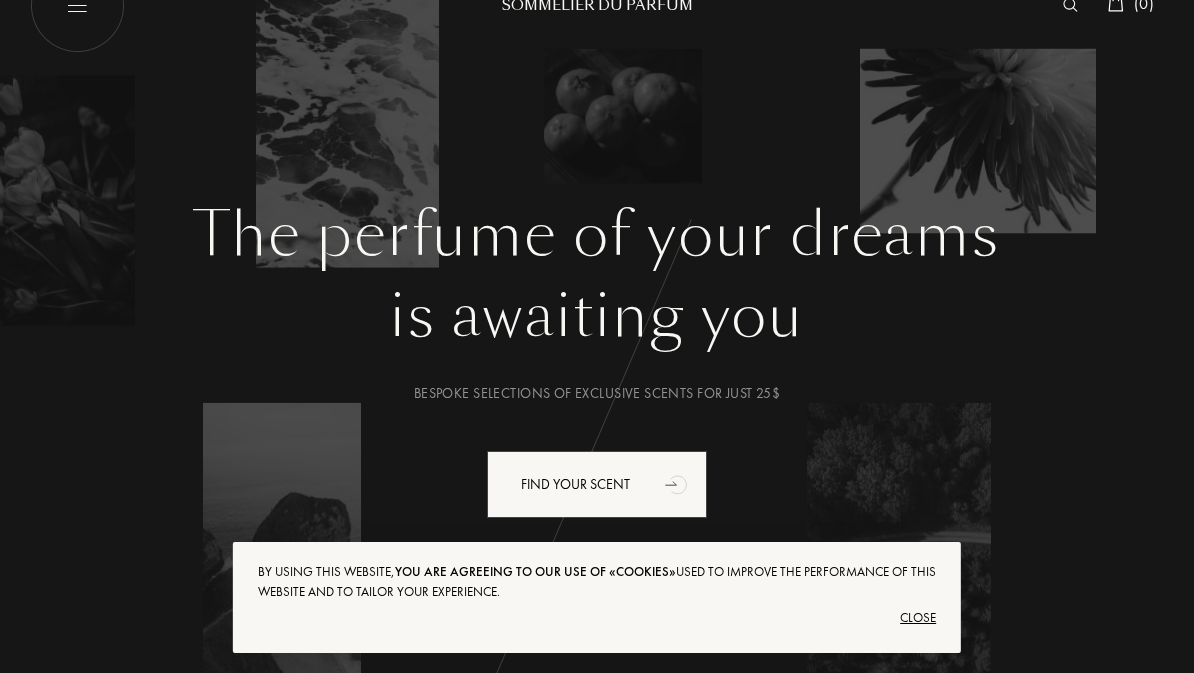 scroll, scrollTop: 0, scrollLeft: 0, axis: both 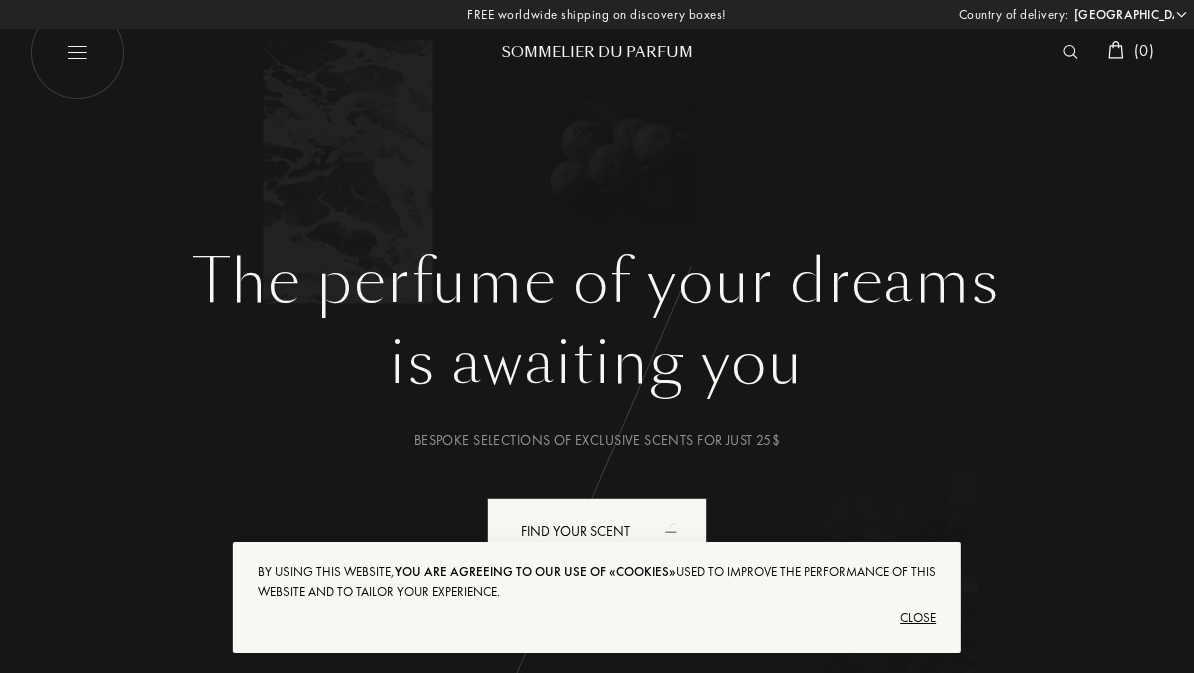 select on "US" 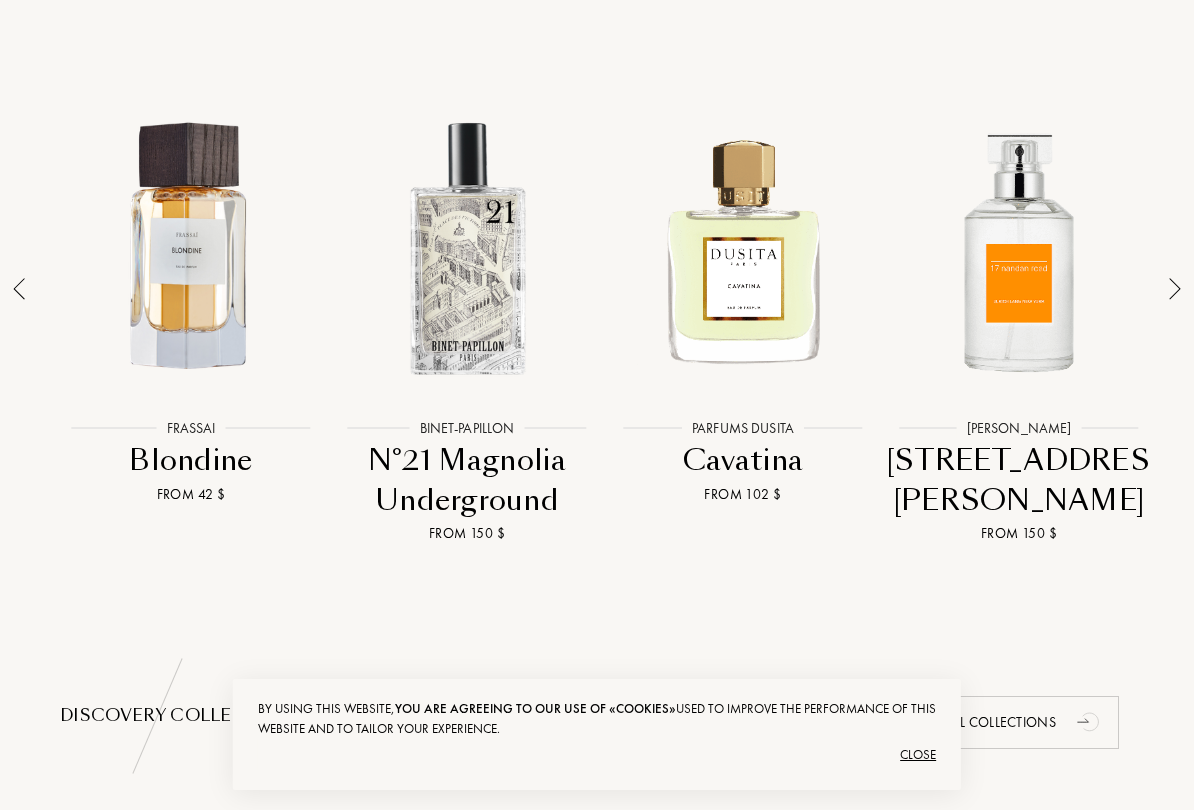 scroll, scrollTop: 1417, scrollLeft: 0, axis: vertical 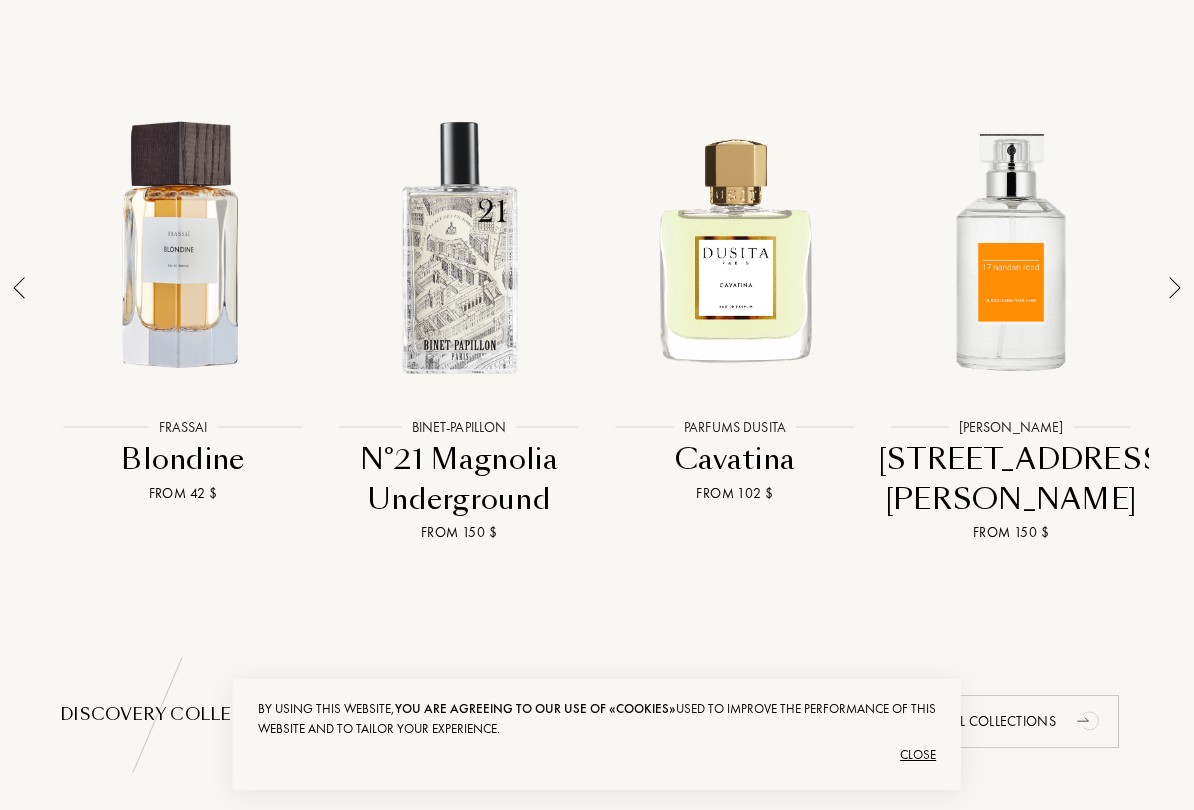 click on "Close" at bounding box center [597, 755] 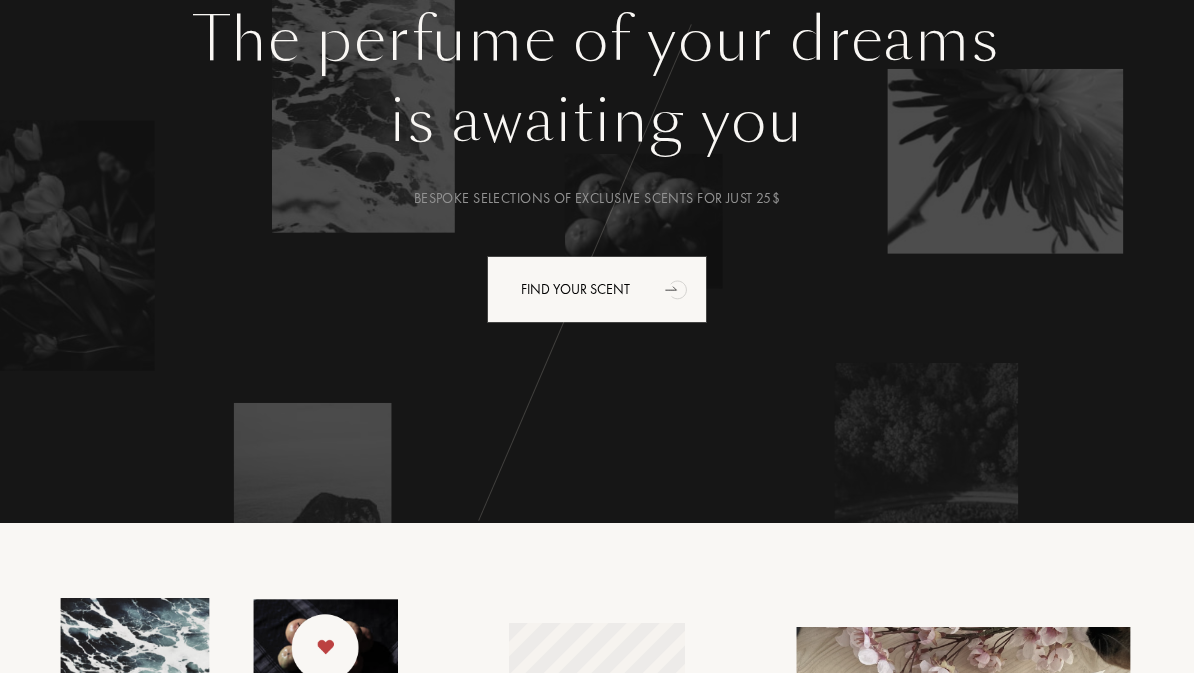 scroll, scrollTop: 236, scrollLeft: 0, axis: vertical 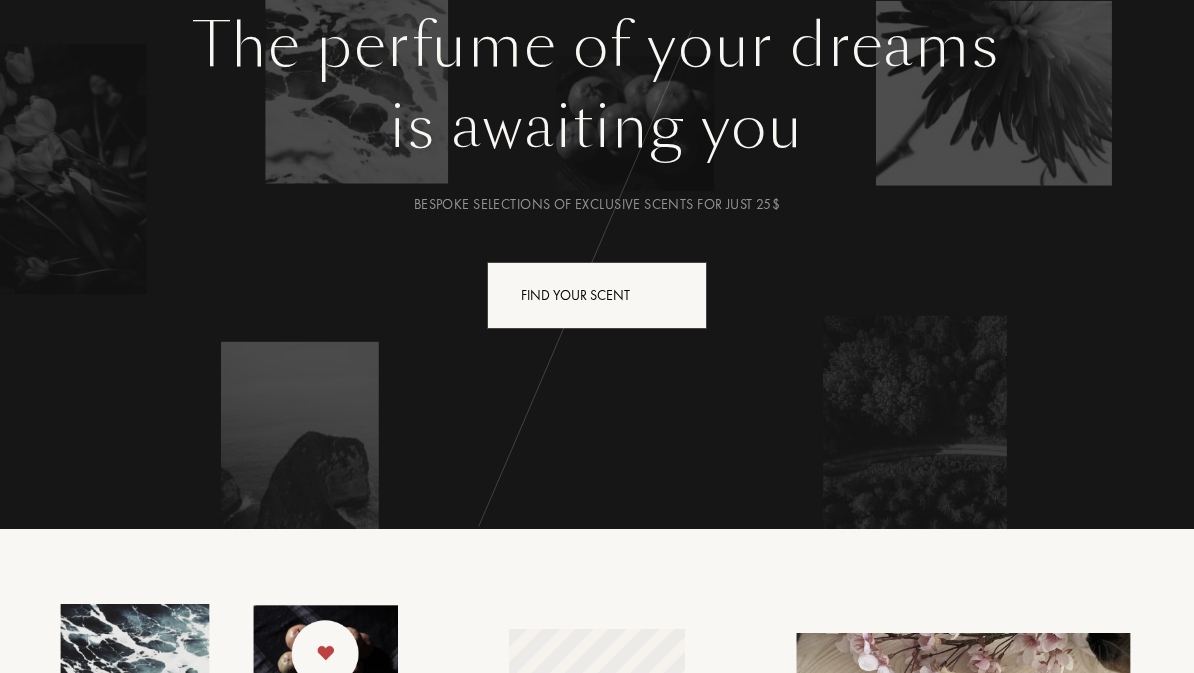 click on "Find your scent" at bounding box center (597, 295) 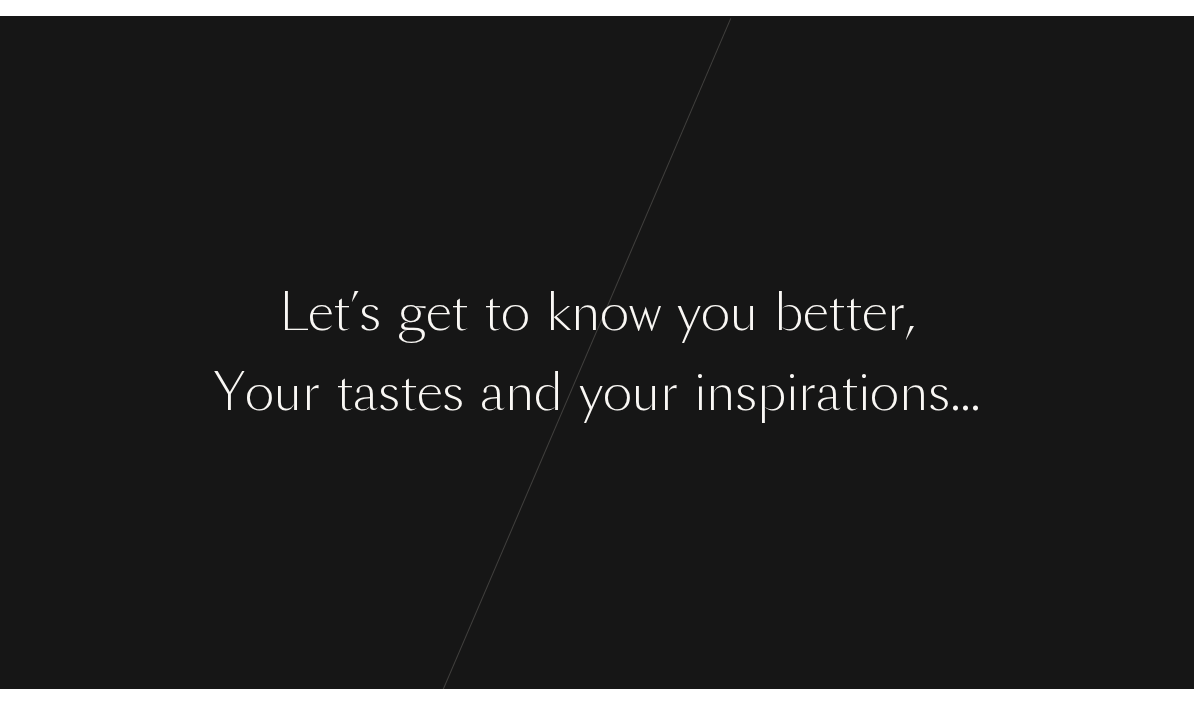 scroll, scrollTop: 0, scrollLeft: 0, axis: both 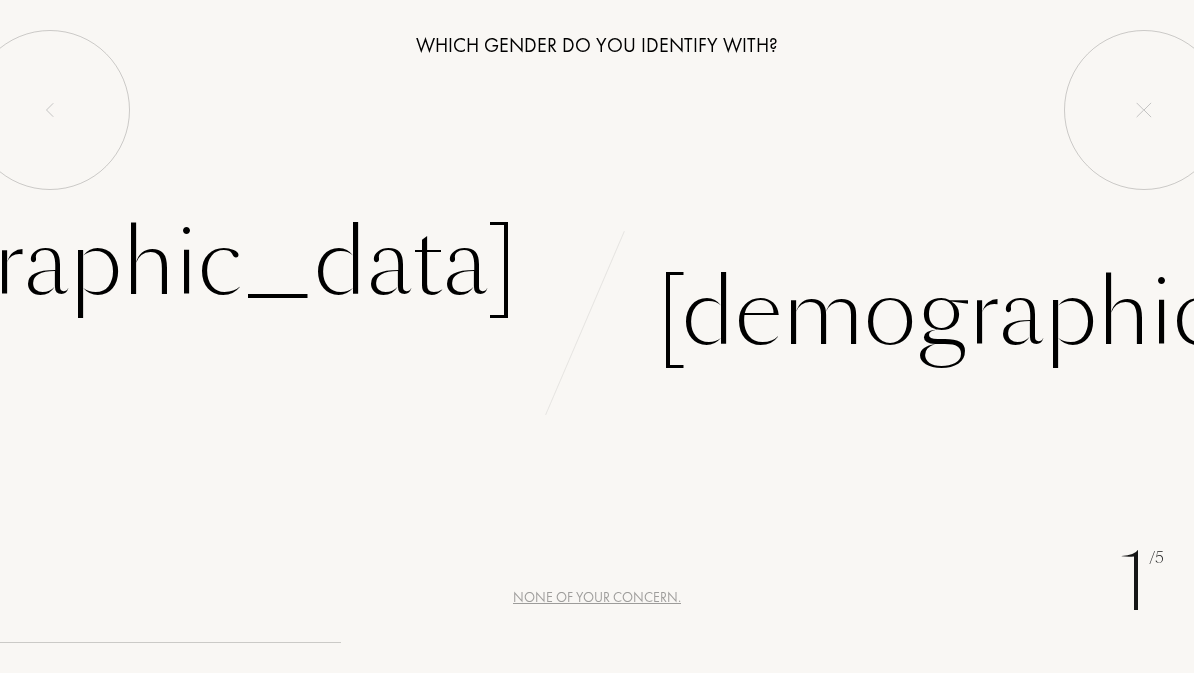 click on "Male" at bounding box center (1074, 313) 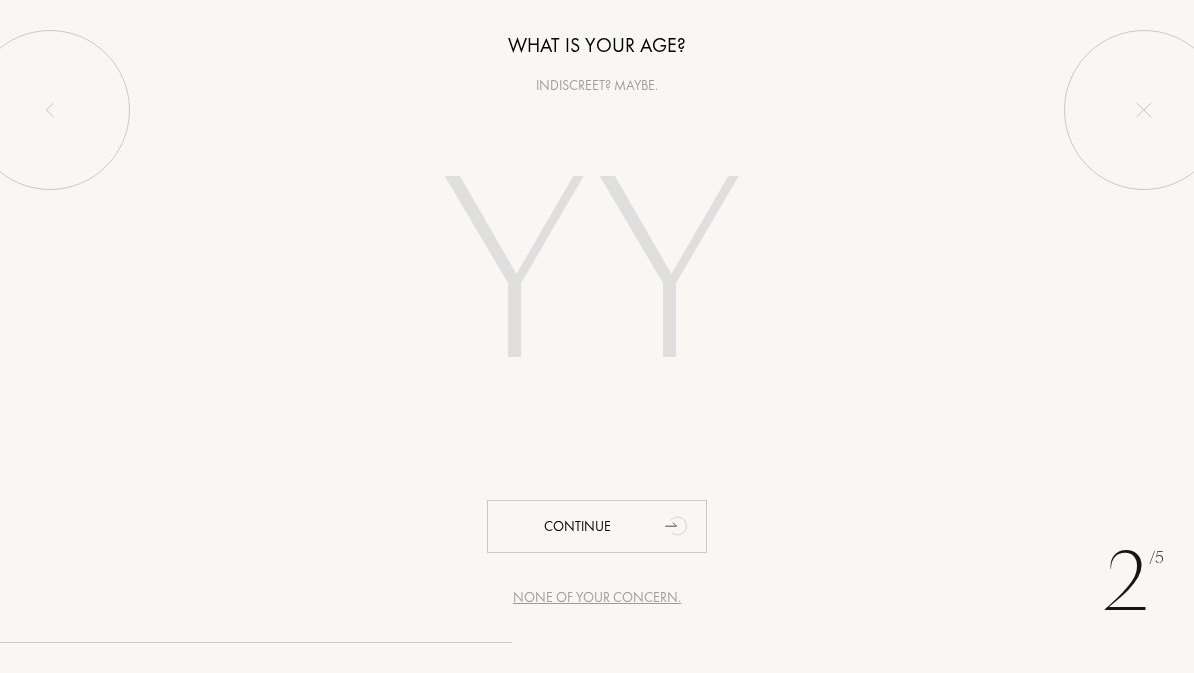 click at bounding box center (597, 278) 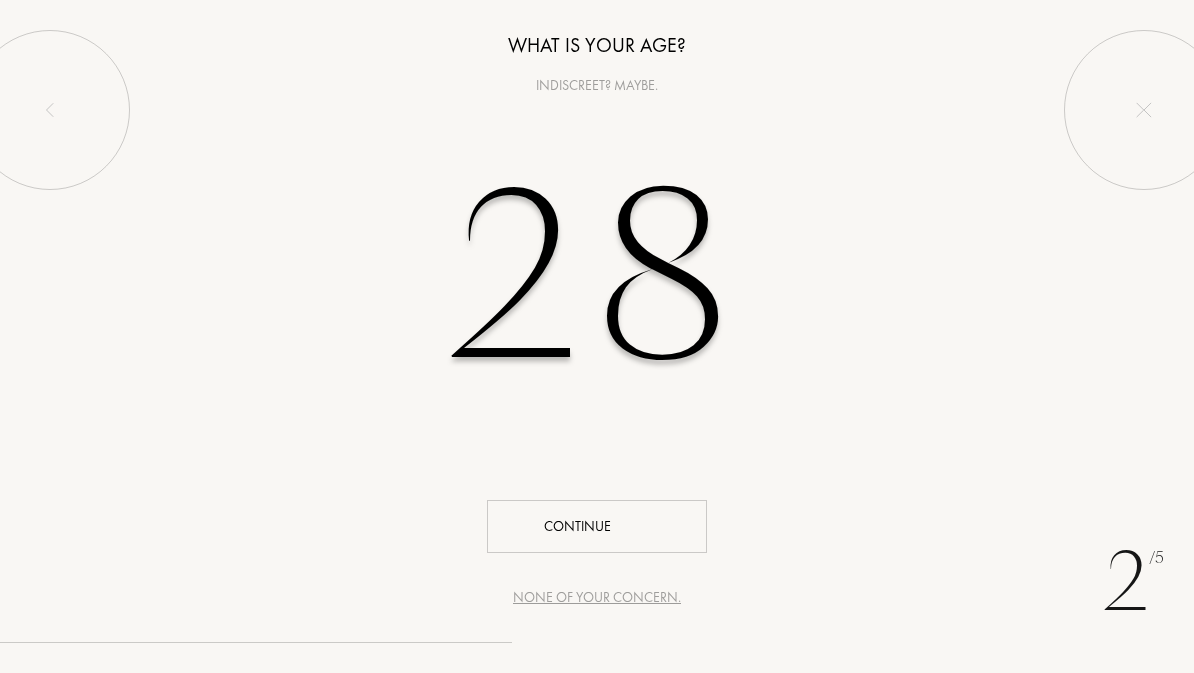 type on "28" 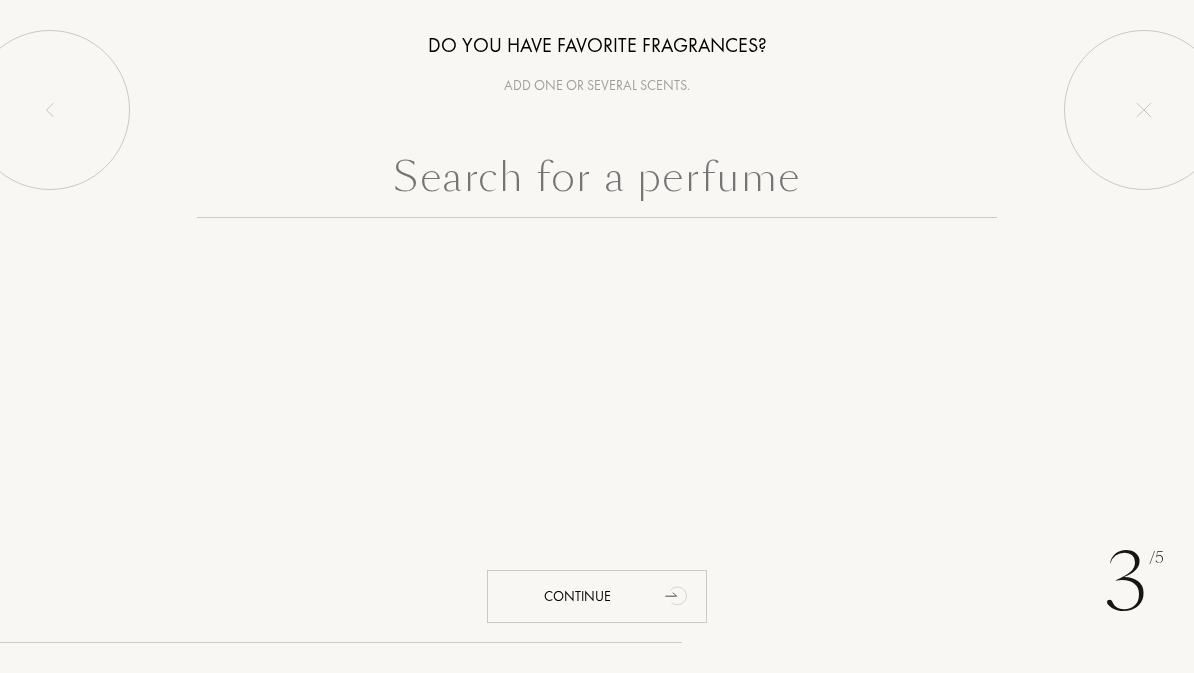 click at bounding box center [597, 182] 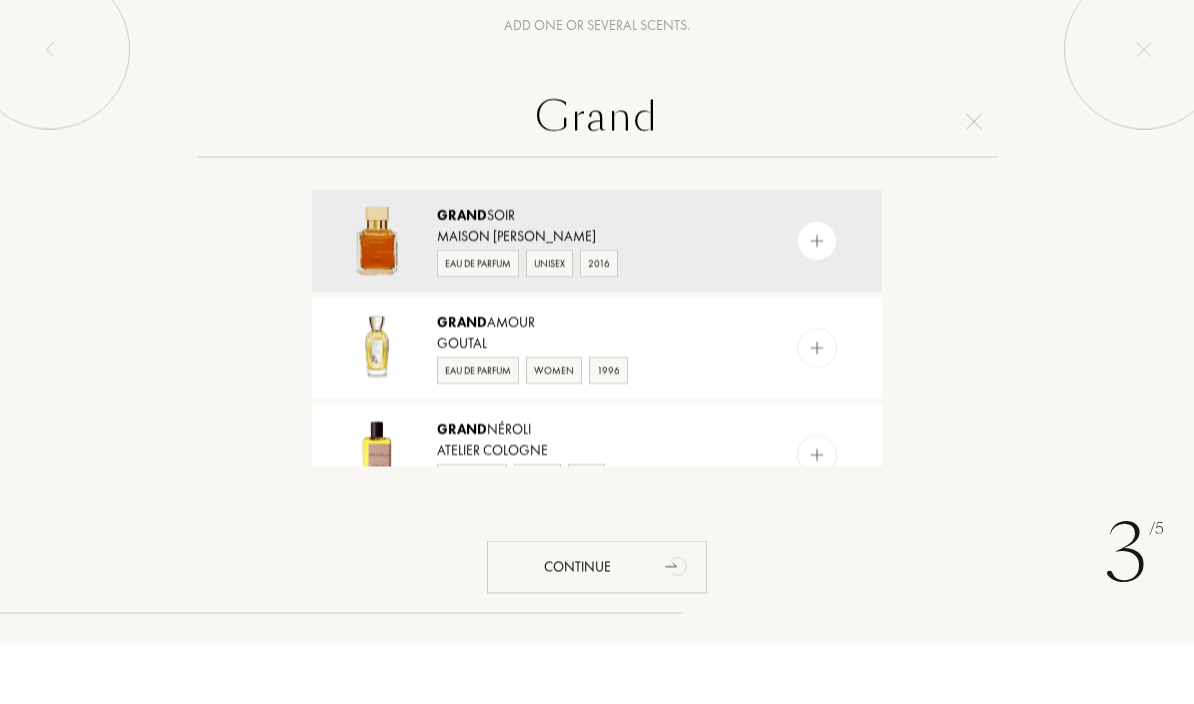 type on "Grand" 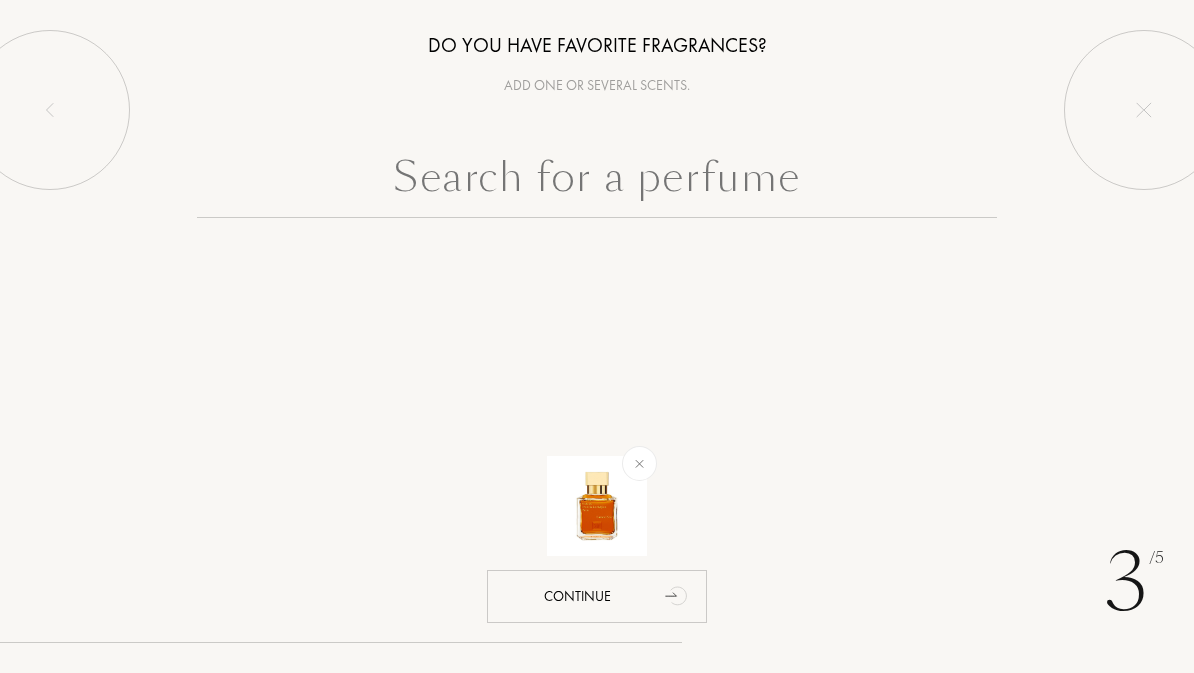 click at bounding box center [597, 182] 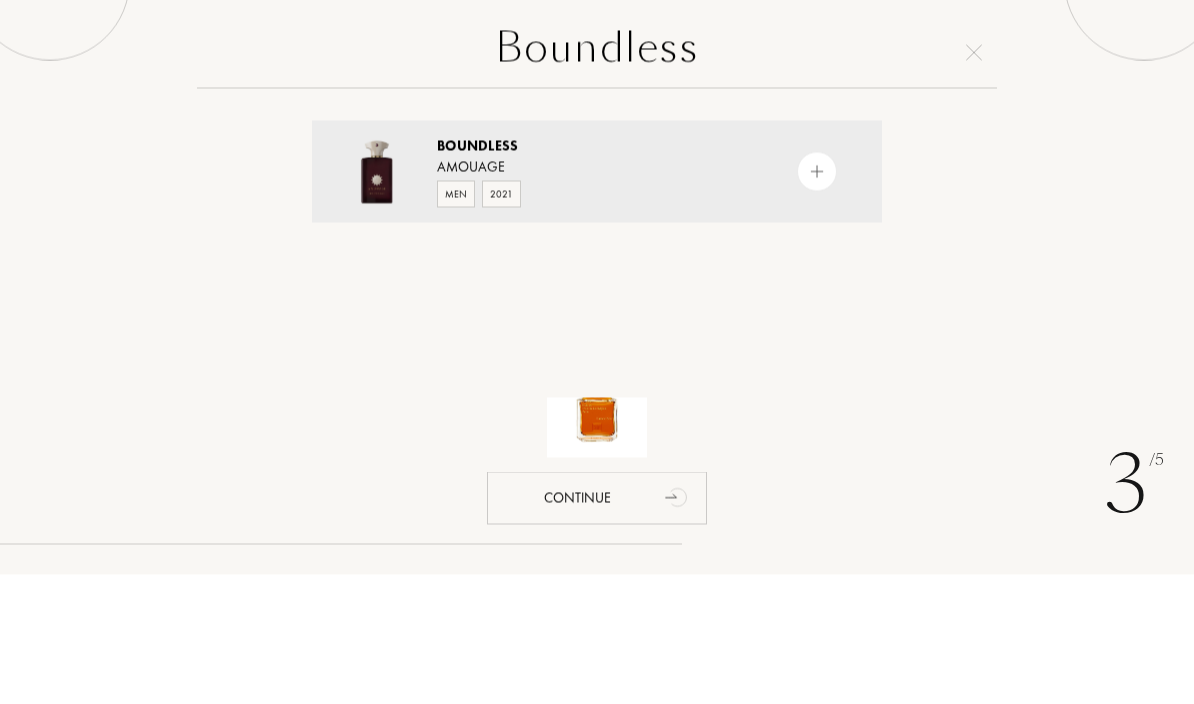 type on "Boundless" 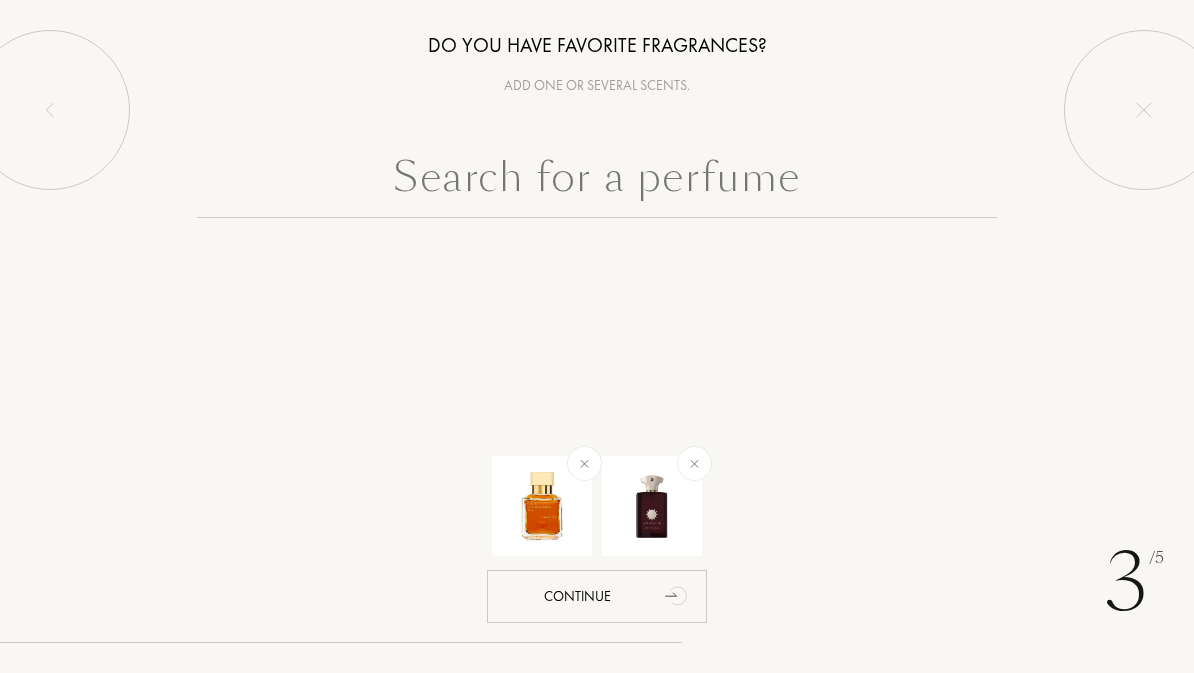 click at bounding box center [597, 182] 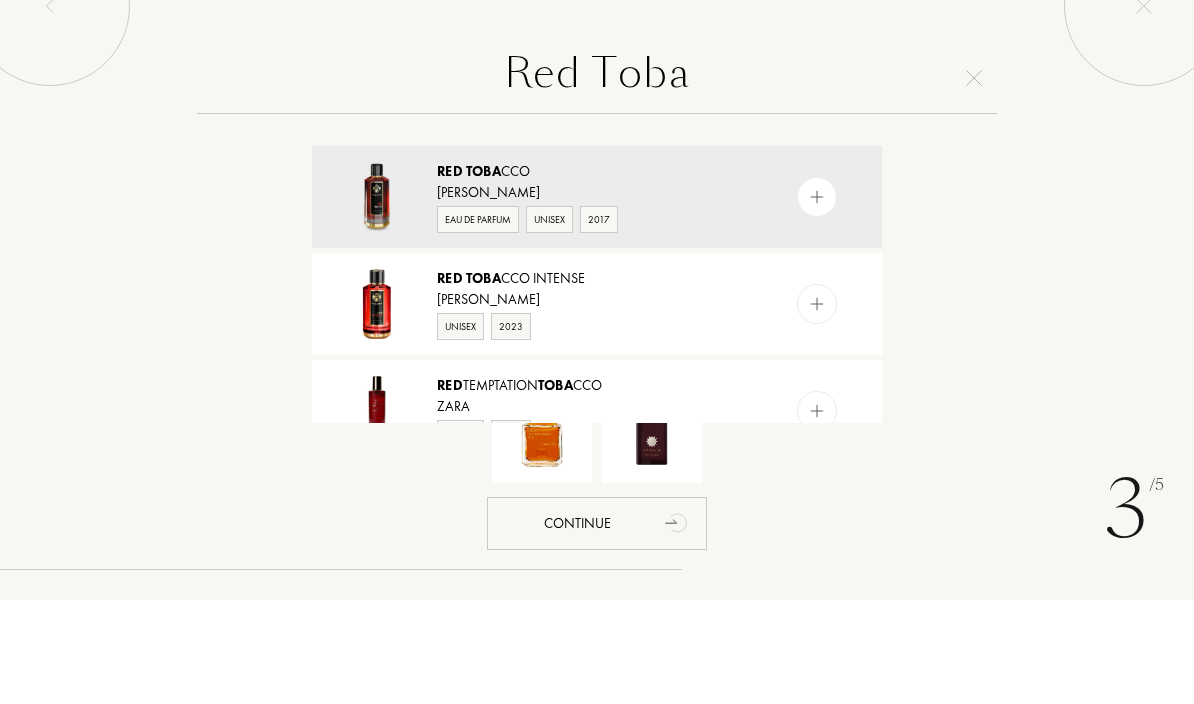 type on "Red Toba" 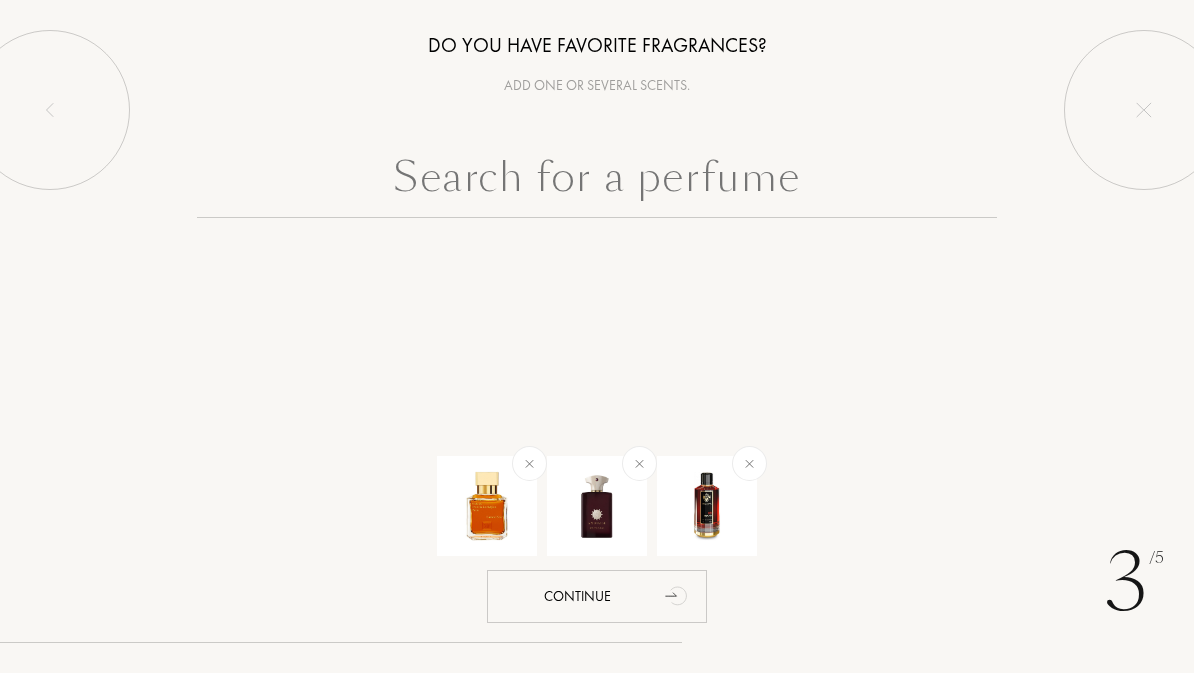 click at bounding box center [597, 182] 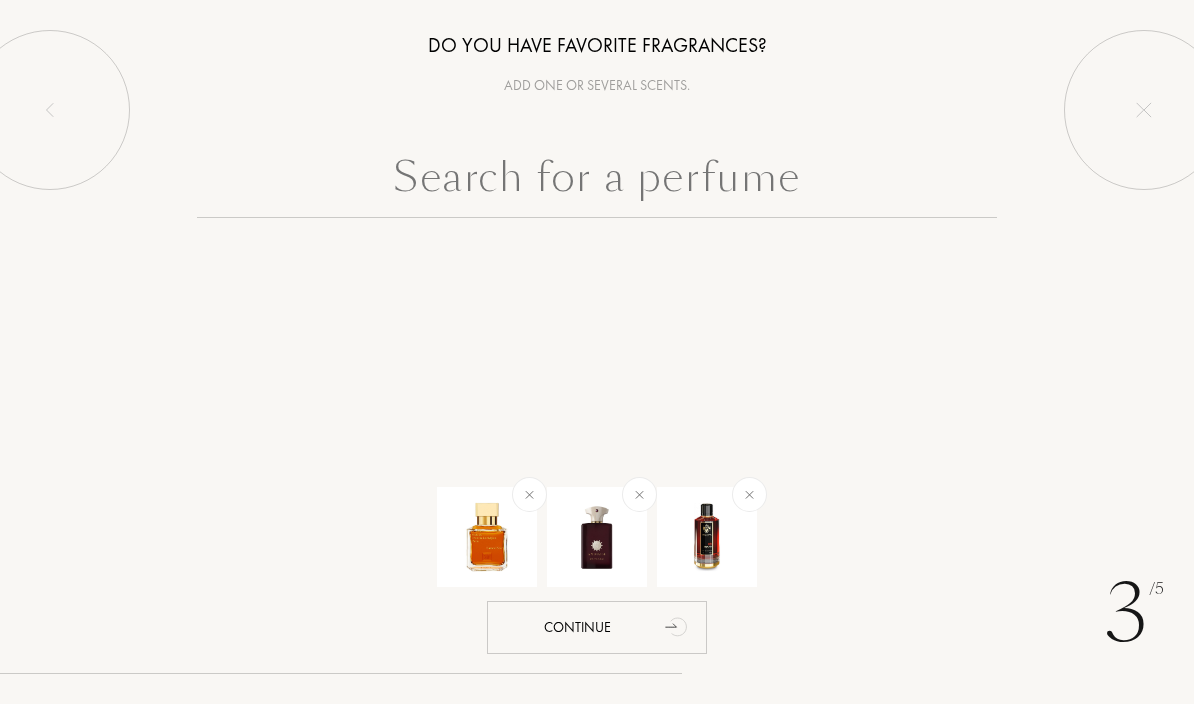 type on "L" 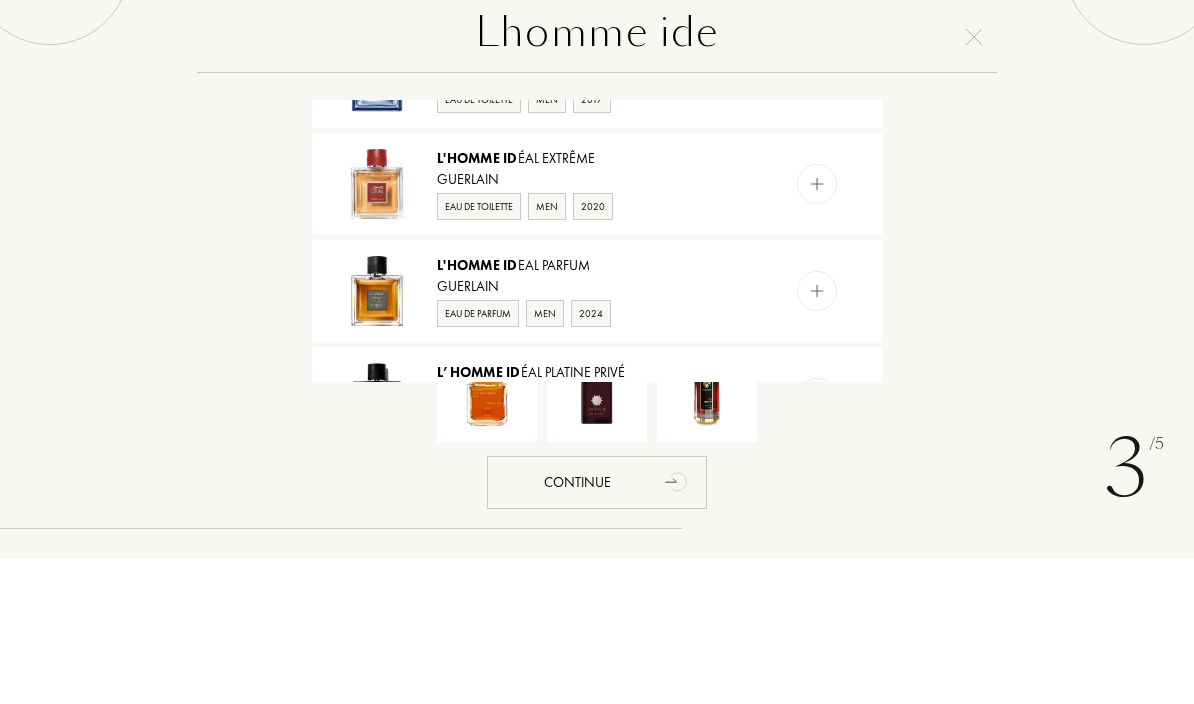 scroll, scrollTop: 631, scrollLeft: 0, axis: vertical 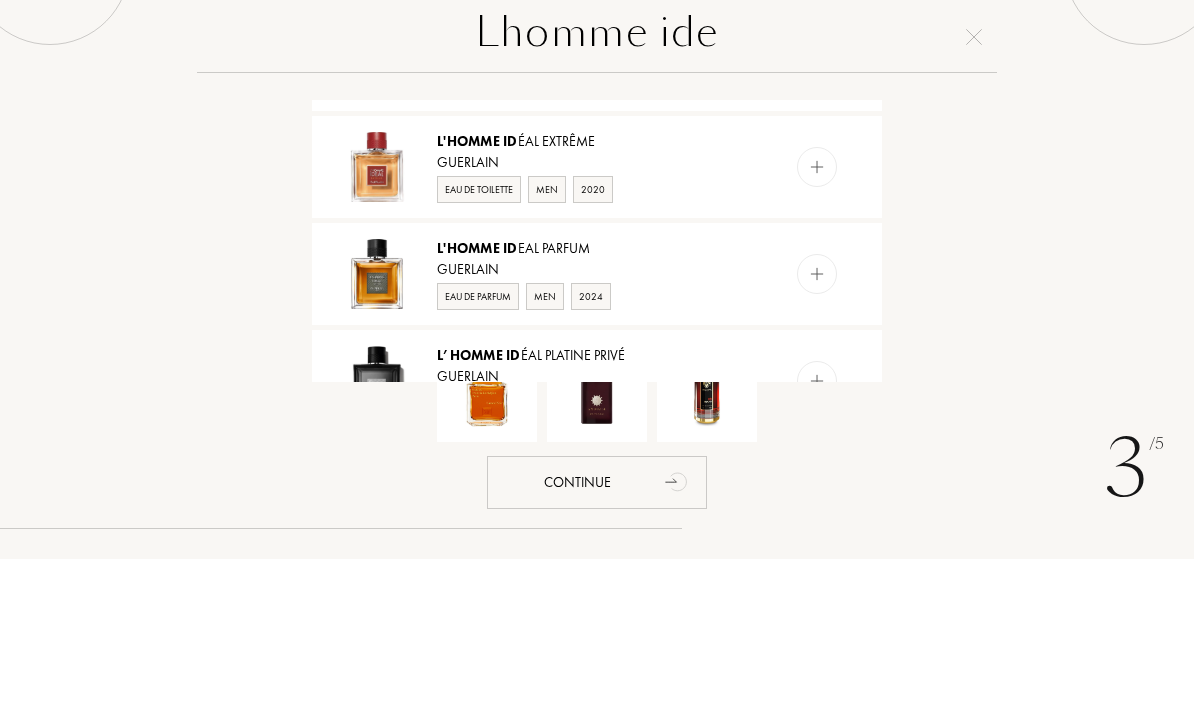 type on "Lhomme ide" 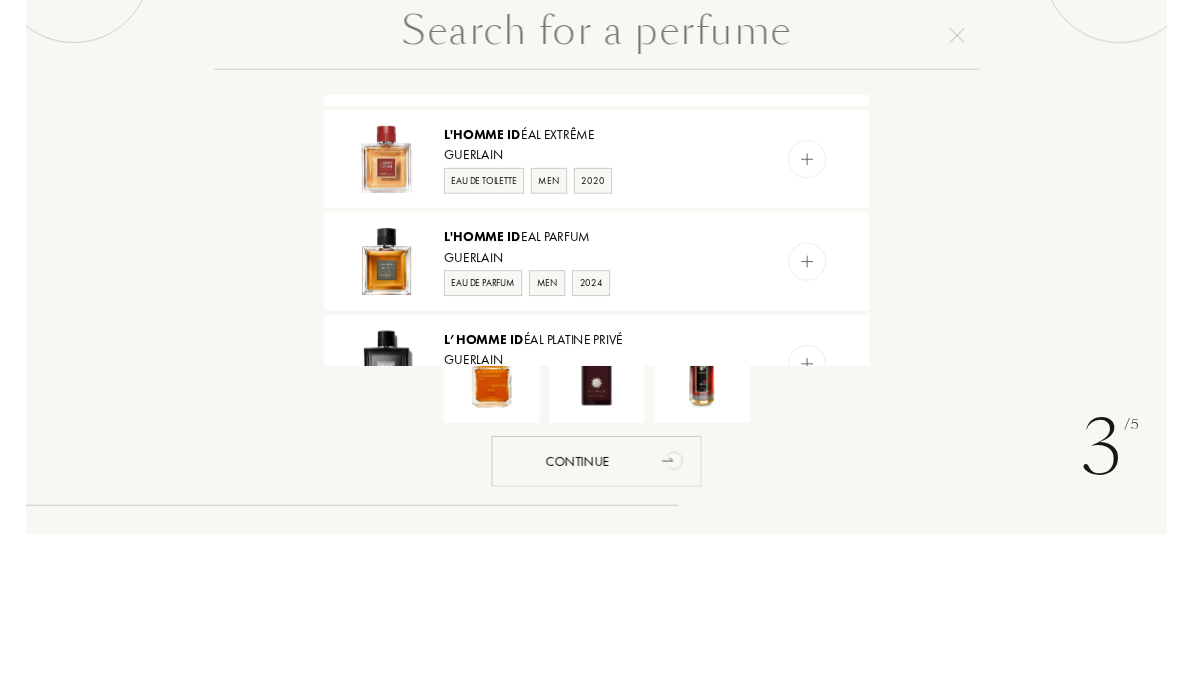 scroll, scrollTop: 0, scrollLeft: 0, axis: both 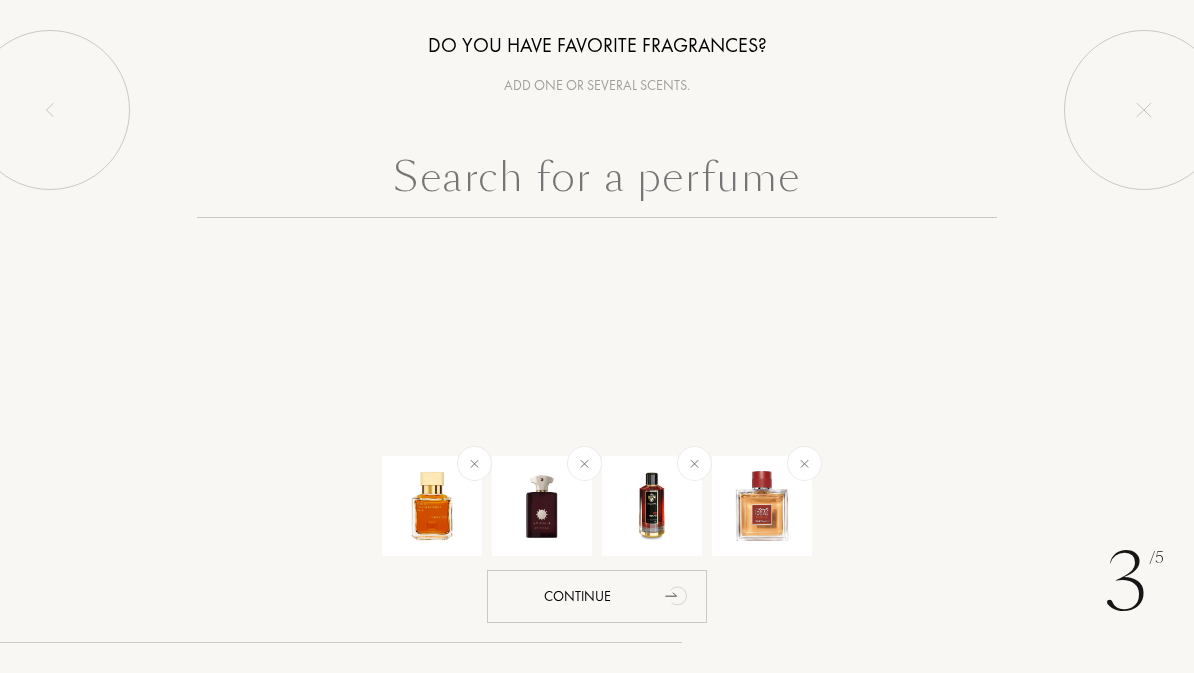 click at bounding box center (597, 182) 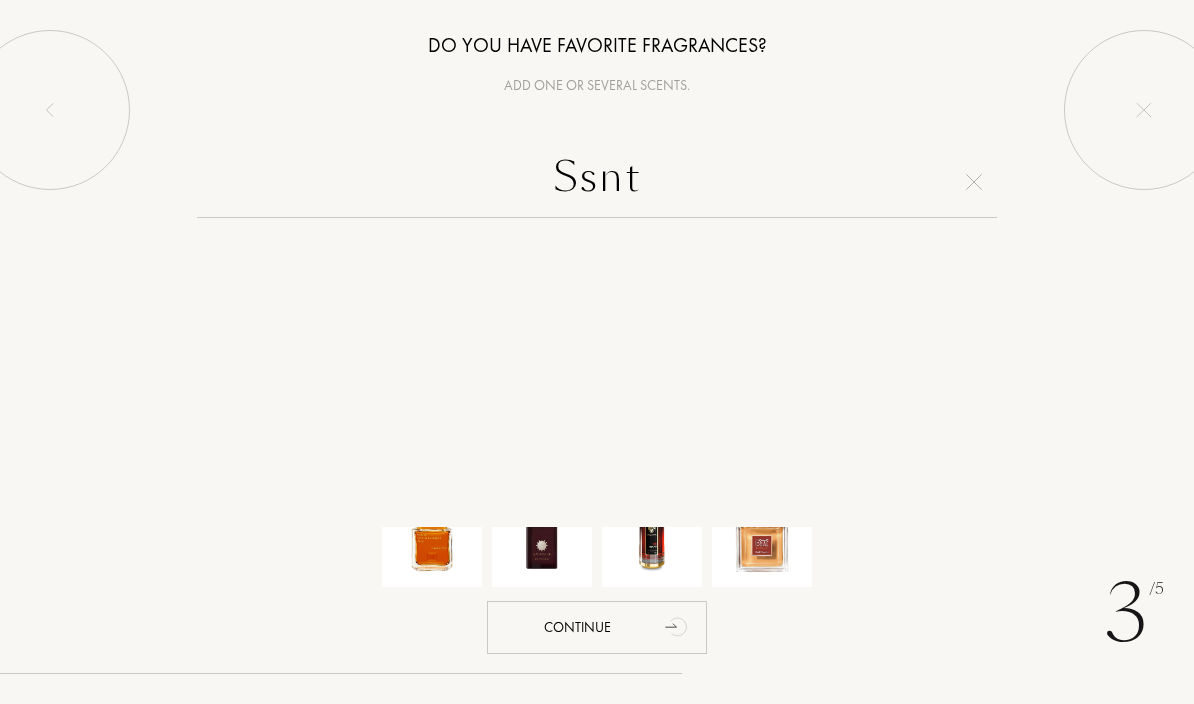 type on "Ssnta" 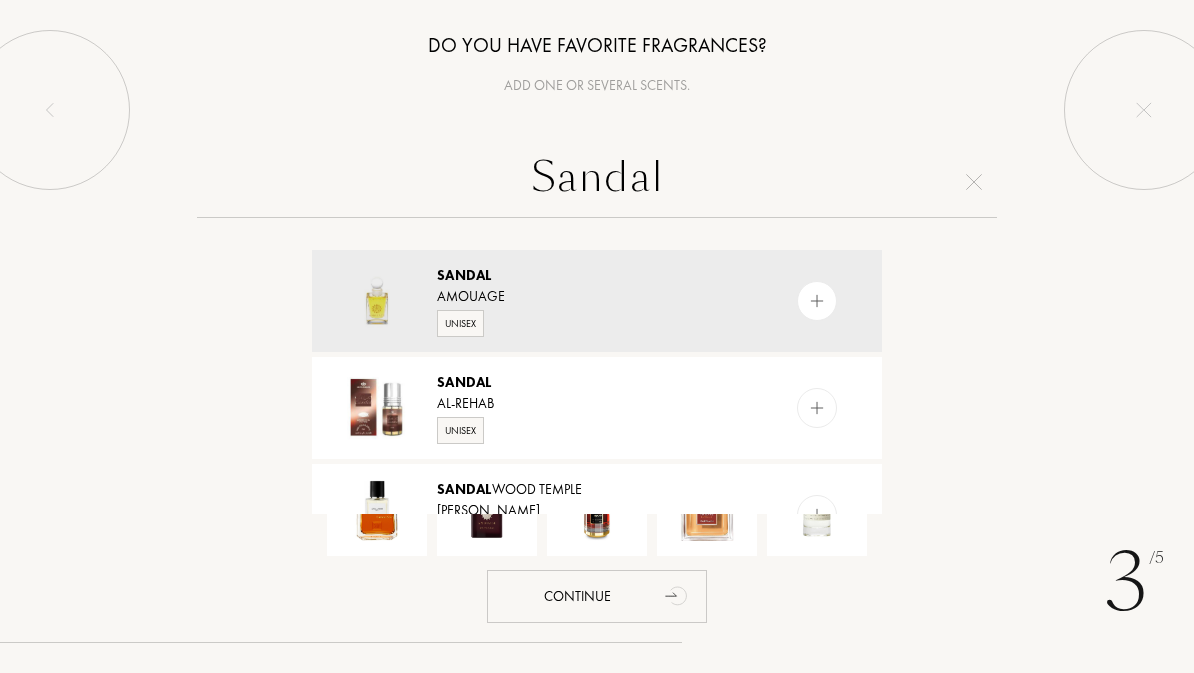 click on "Sandal" at bounding box center [597, 182] 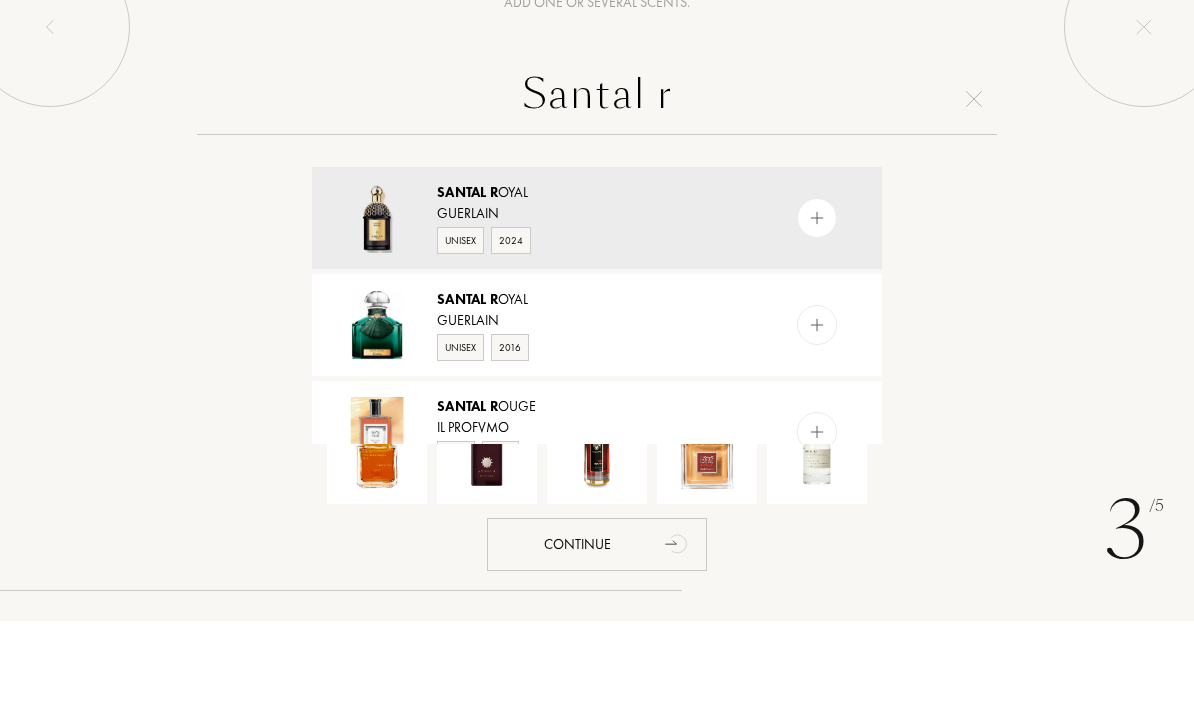 type on "Santal r" 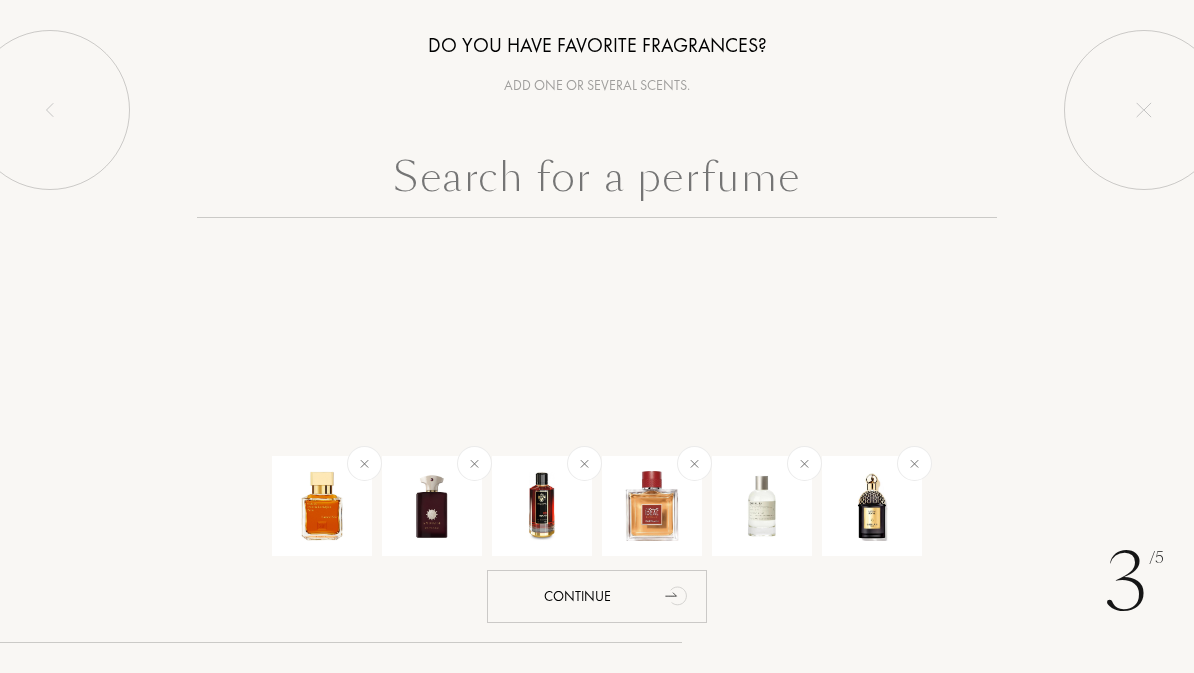 click at bounding box center (597, 182) 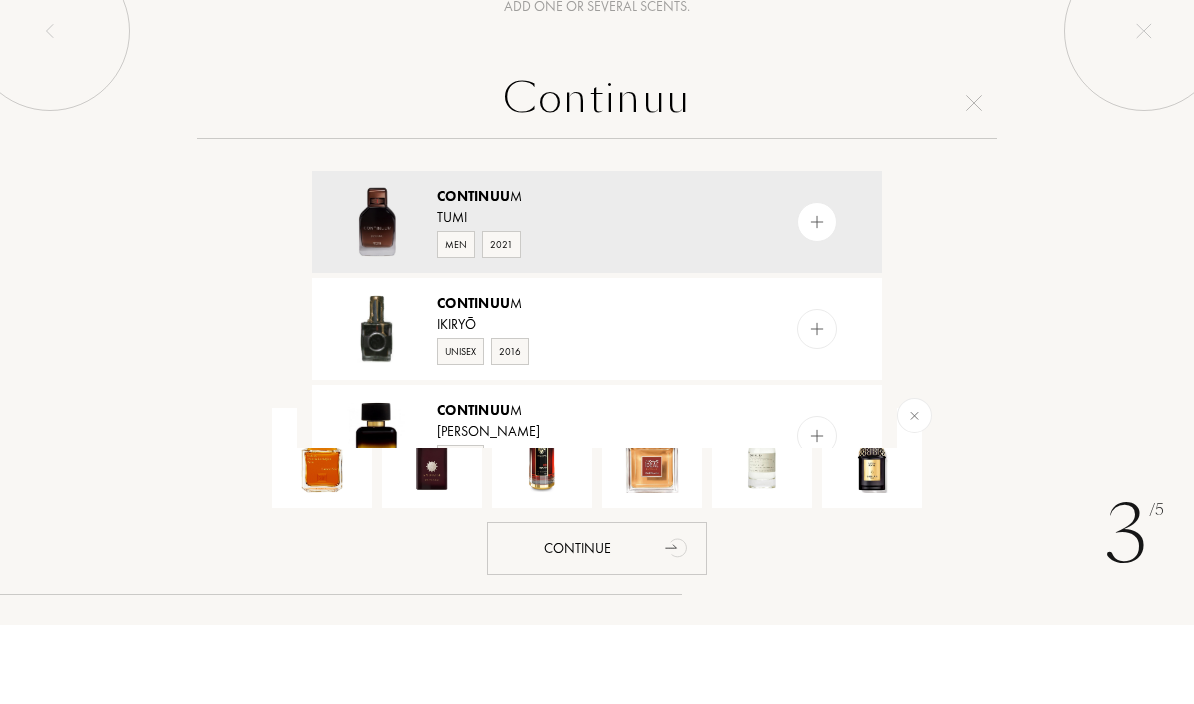 type on "Continuu" 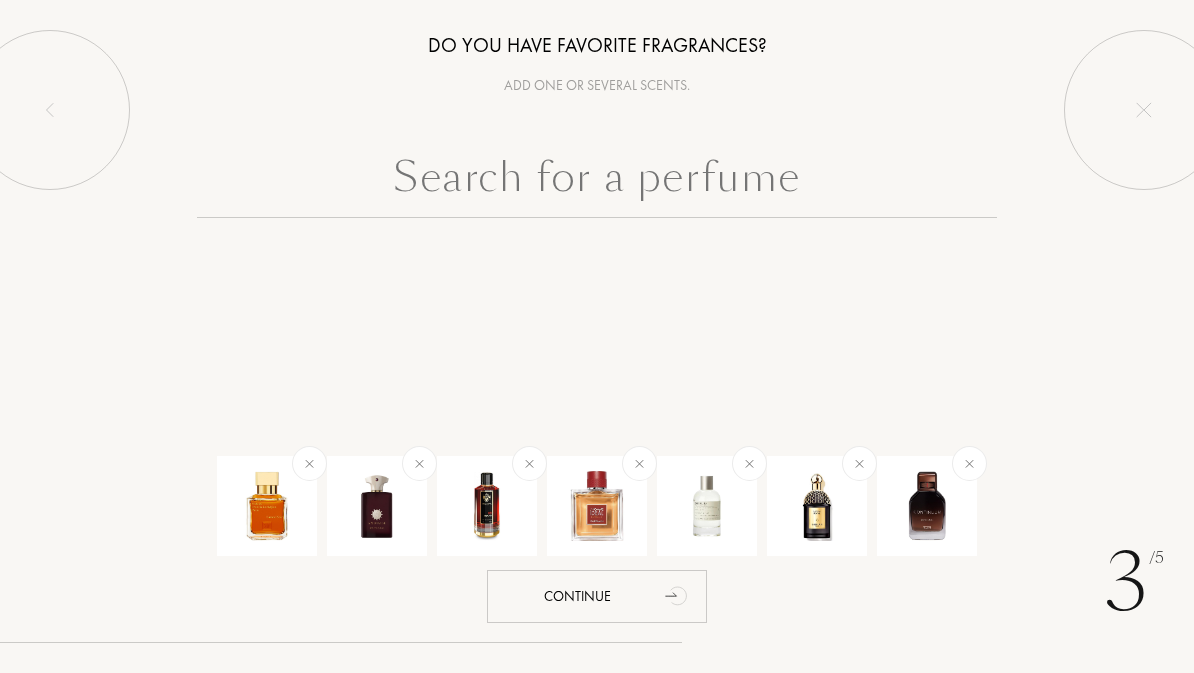 click at bounding box center [597, 182] 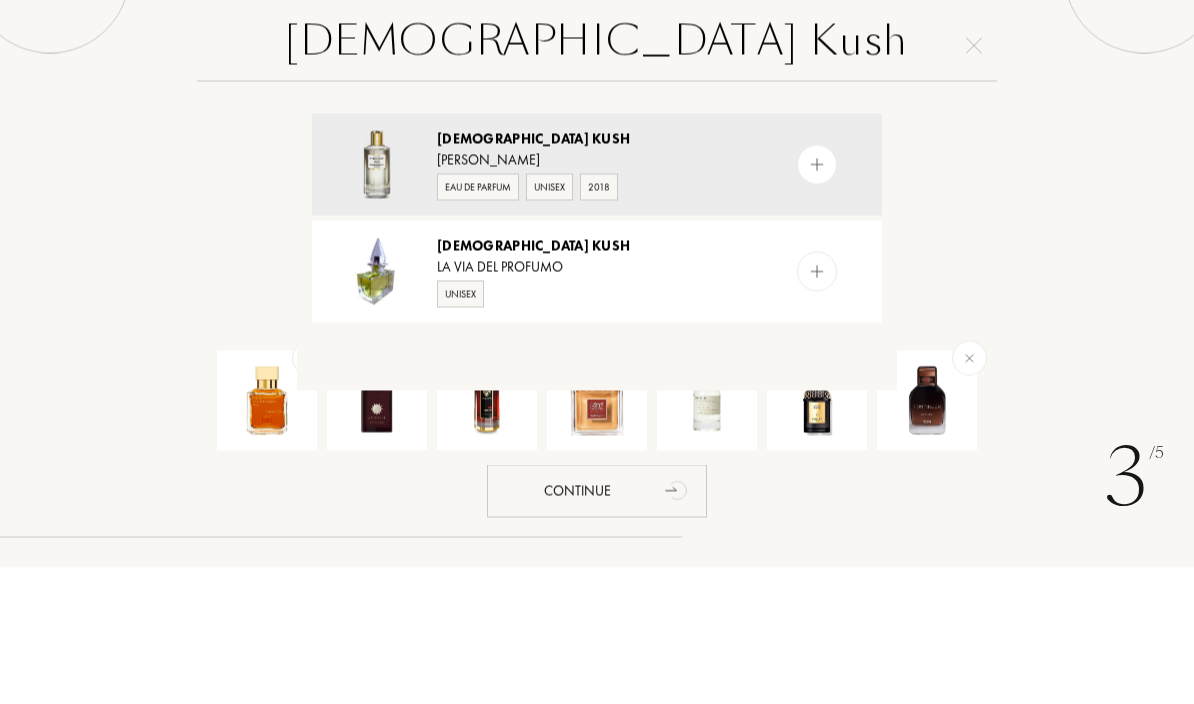 type on "Hindu Kush" 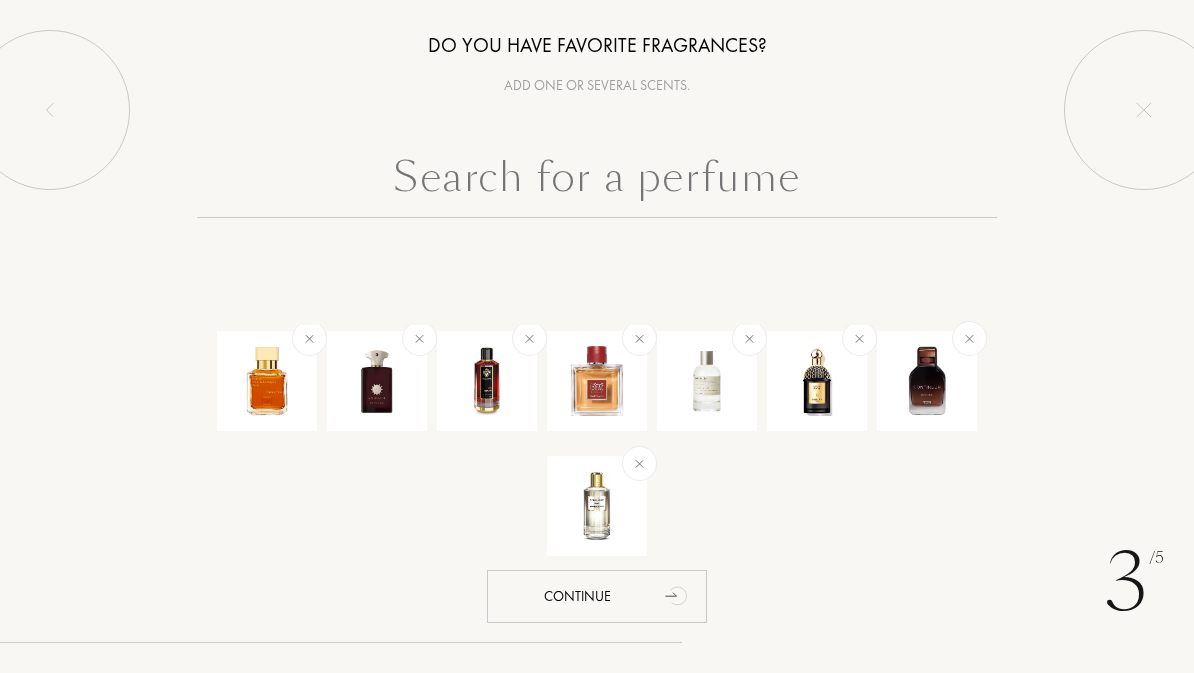 click at bounding box center (597, 182) 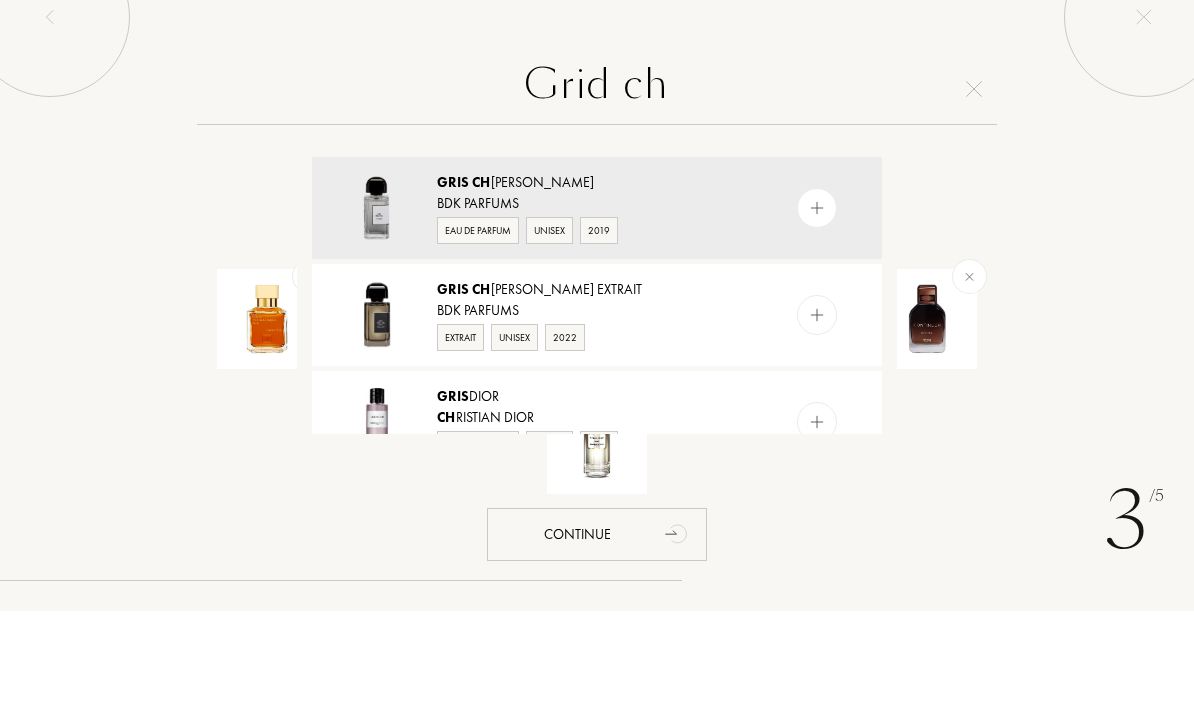 type on "Grid ch" 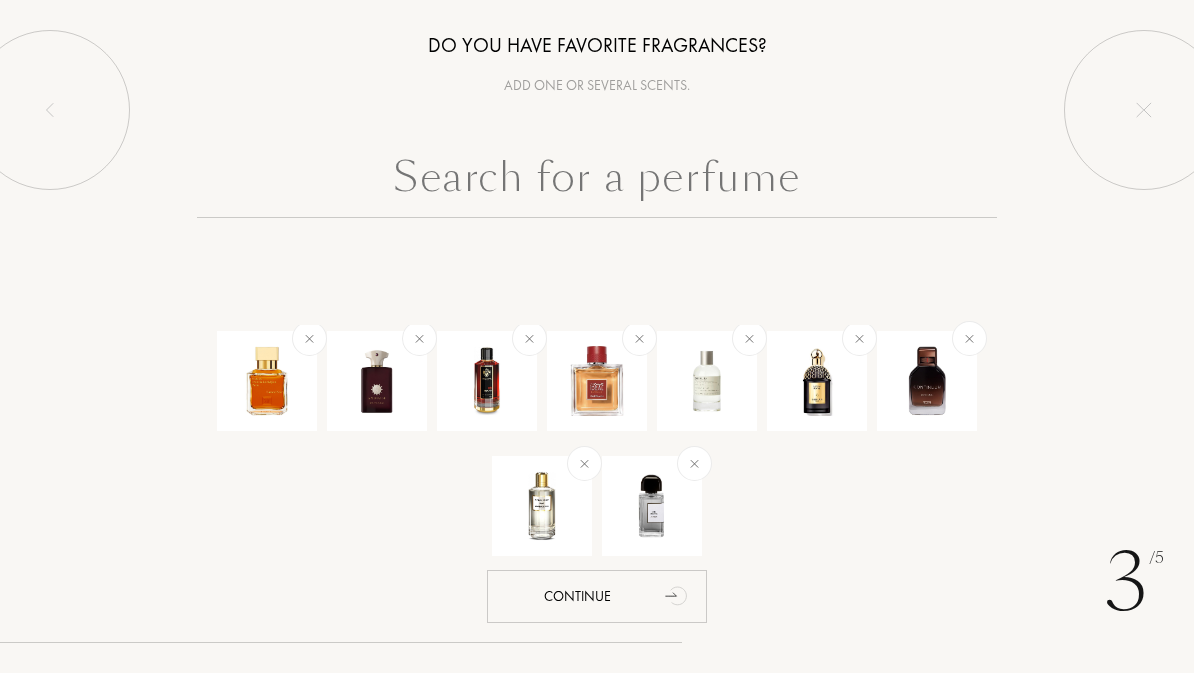 click at bounding box center (597, 182) 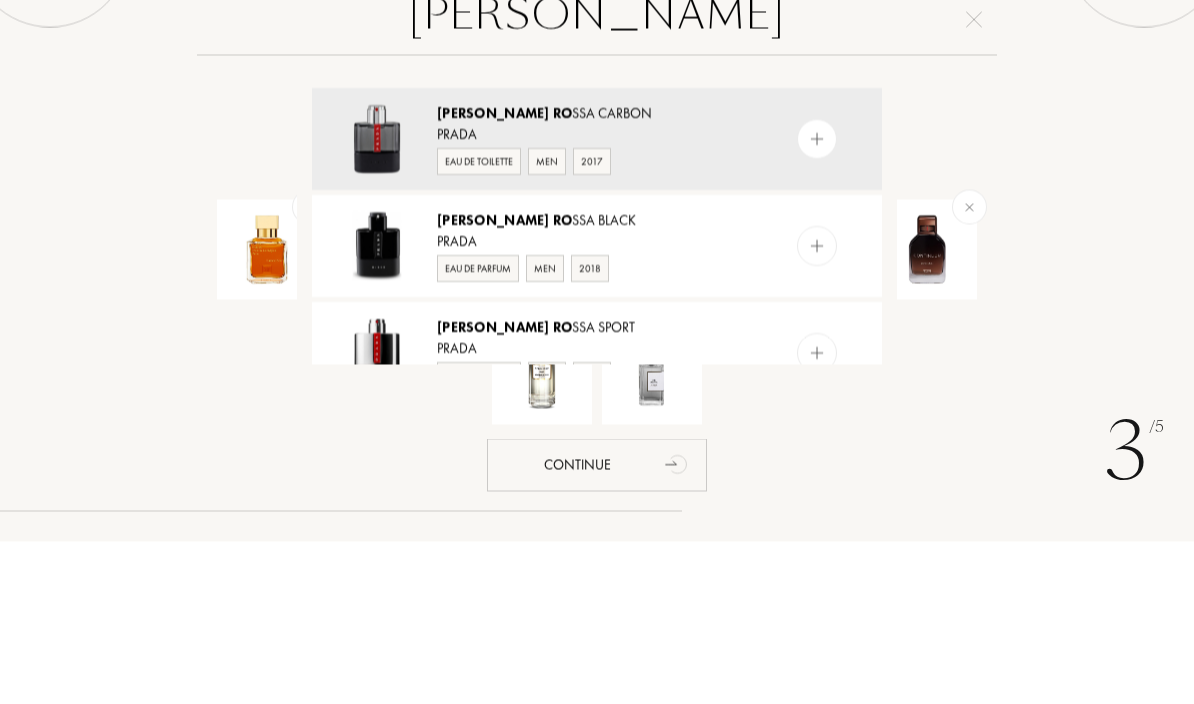 type on "Luna ro" 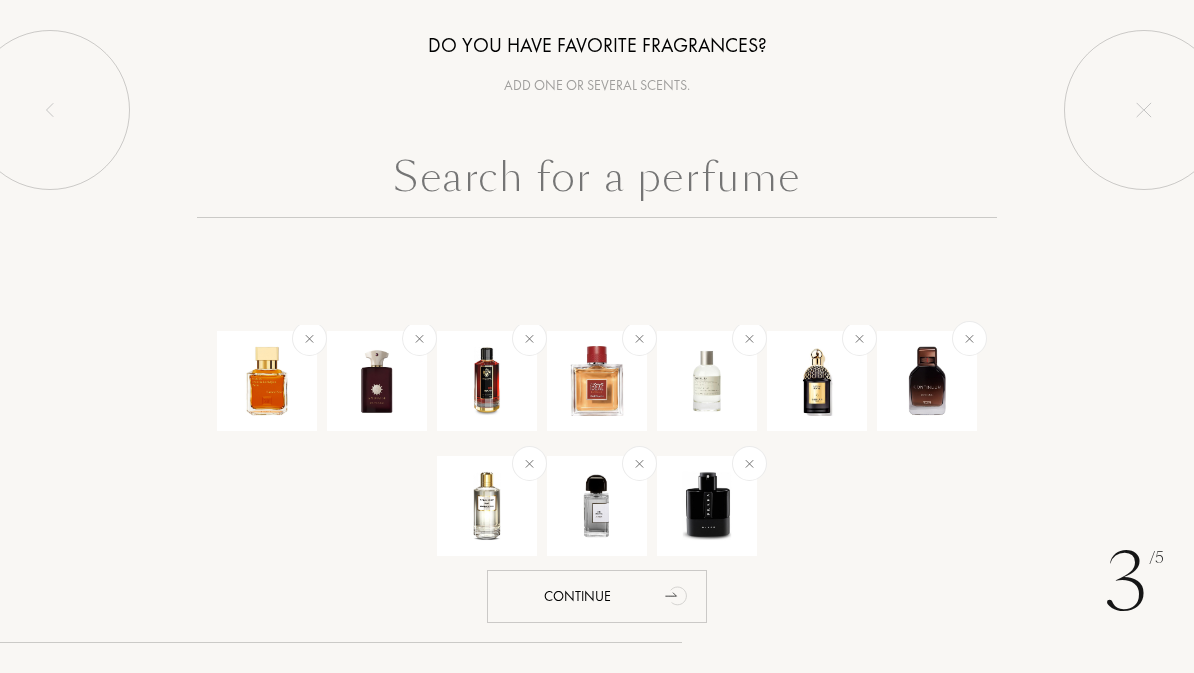 click on "Continue" at bounding box center [597, 596] 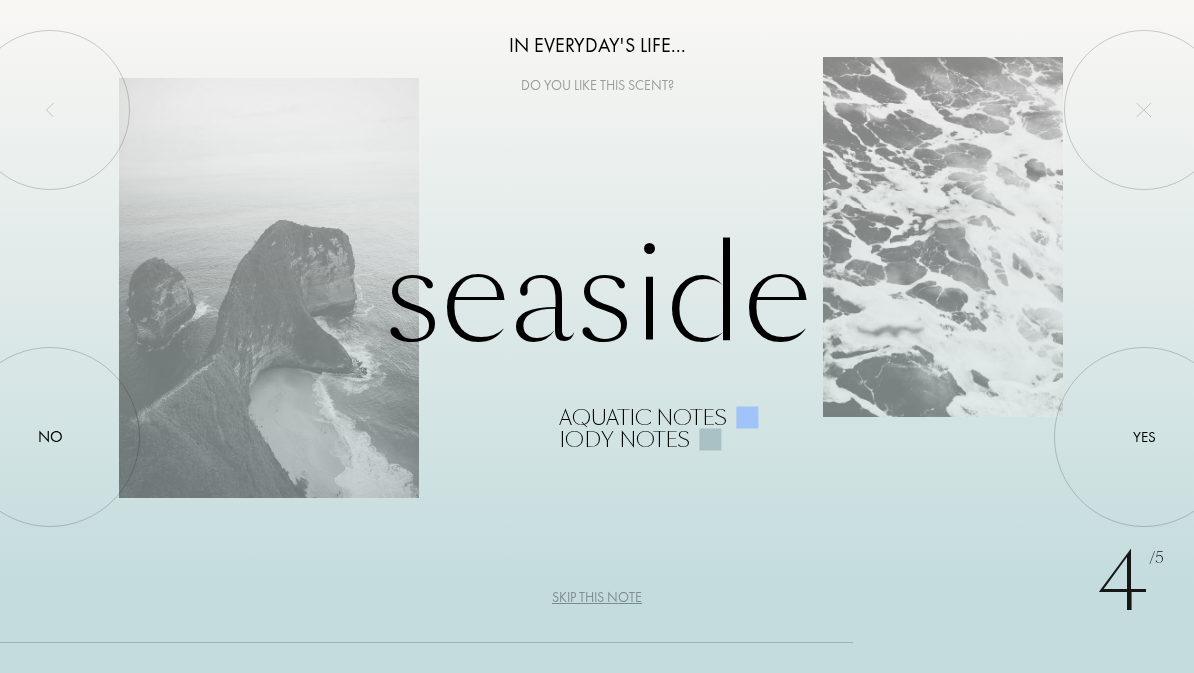click on "No" at bounding box center (50, 437) 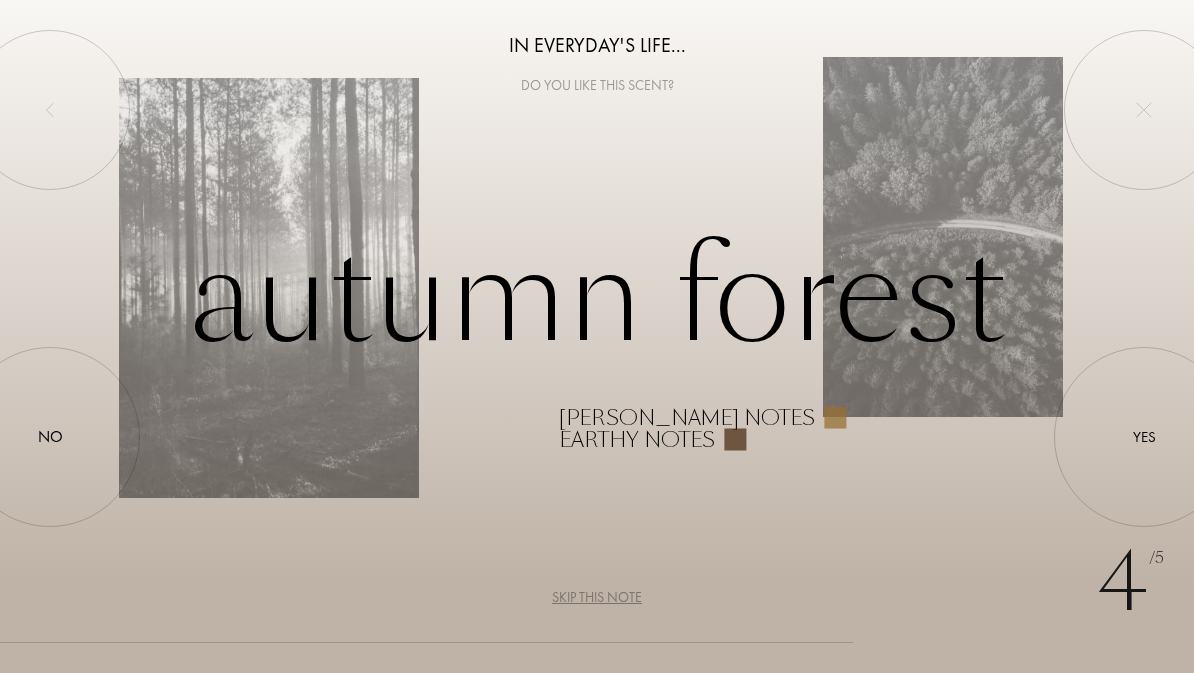 click on "Yes" at bounding box center (1144, 437) 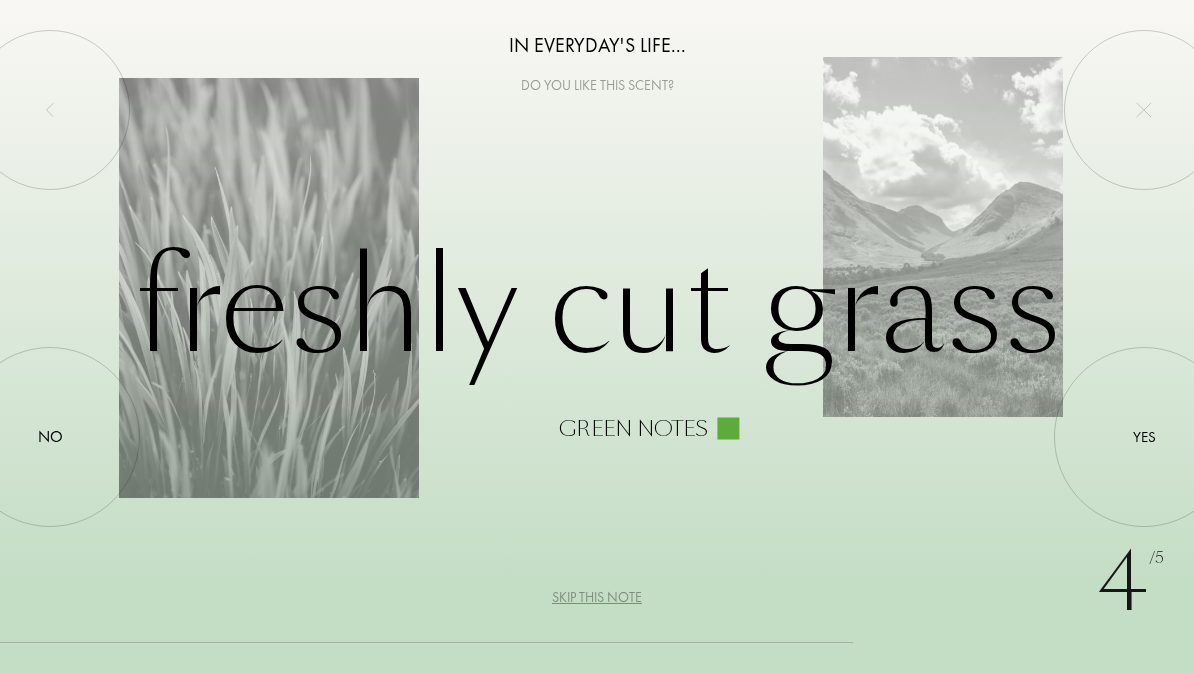 click at bounding box center [1144, 437] 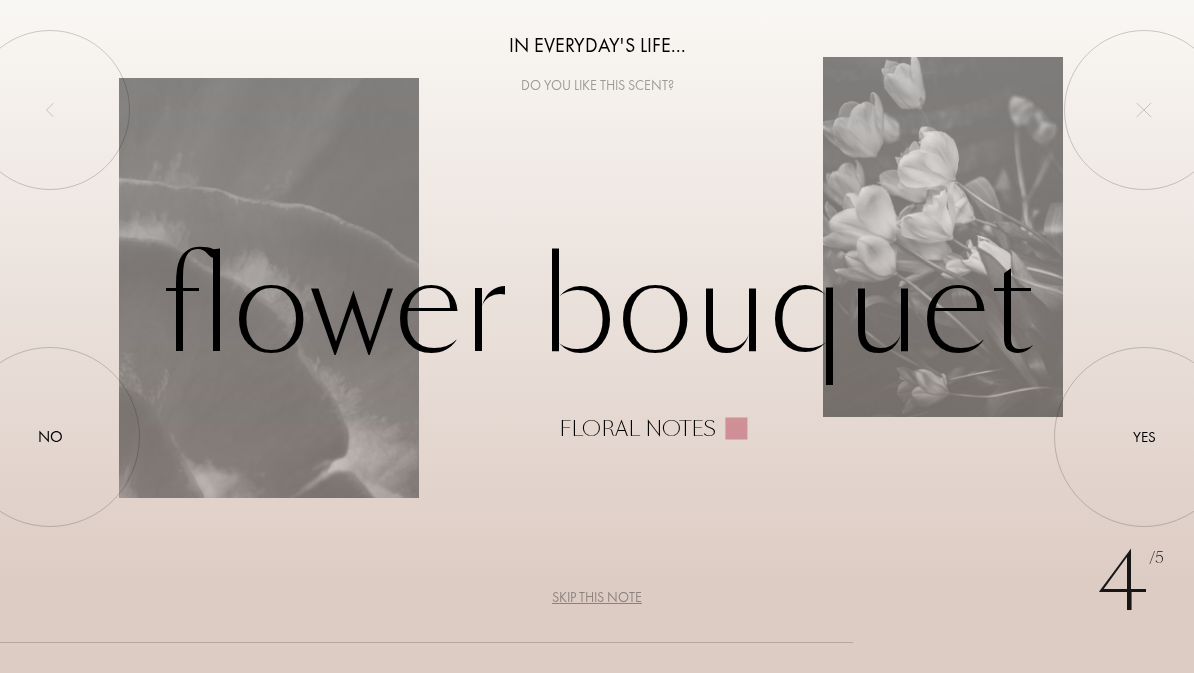 click at bounding box center [1144, 437] 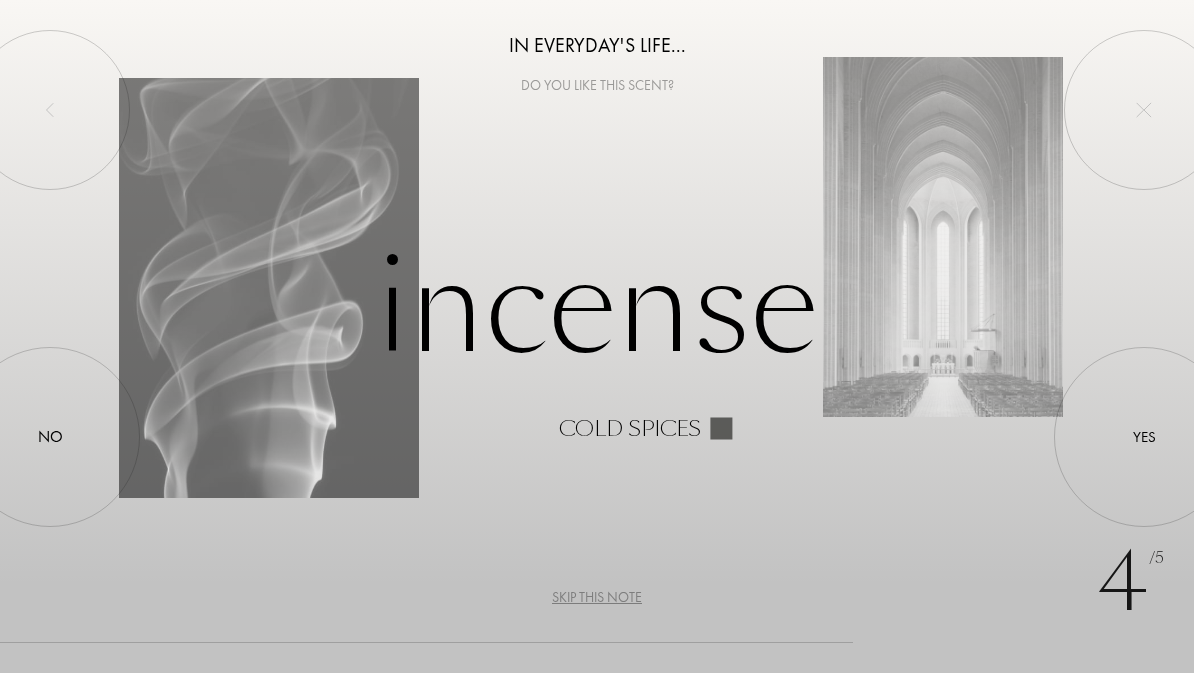 click at bounding box center (1144, 437) 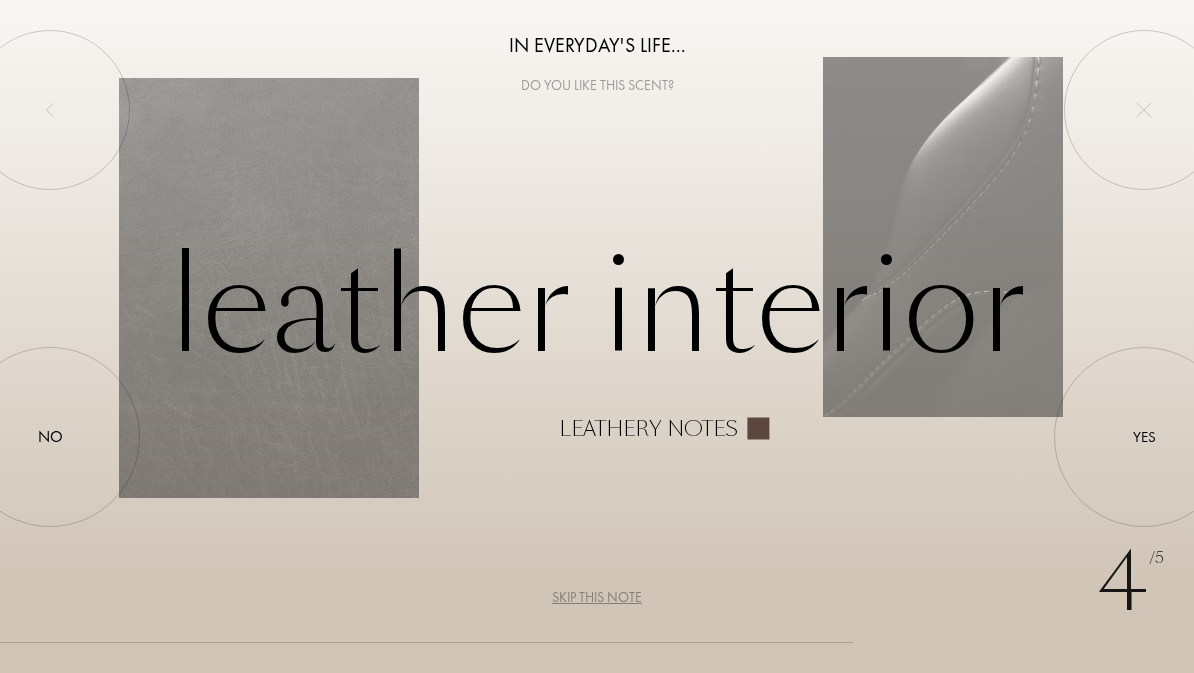 click at bounding box center [1144, 437] 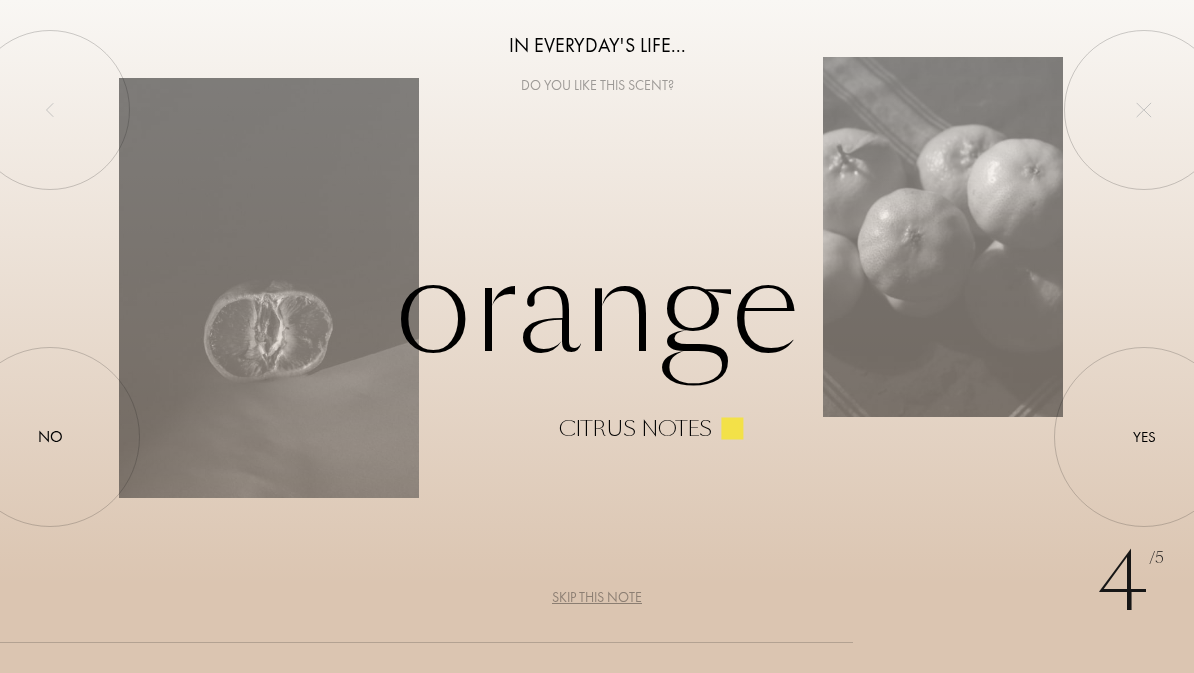 click on "No" at bounding box center [50, 437] 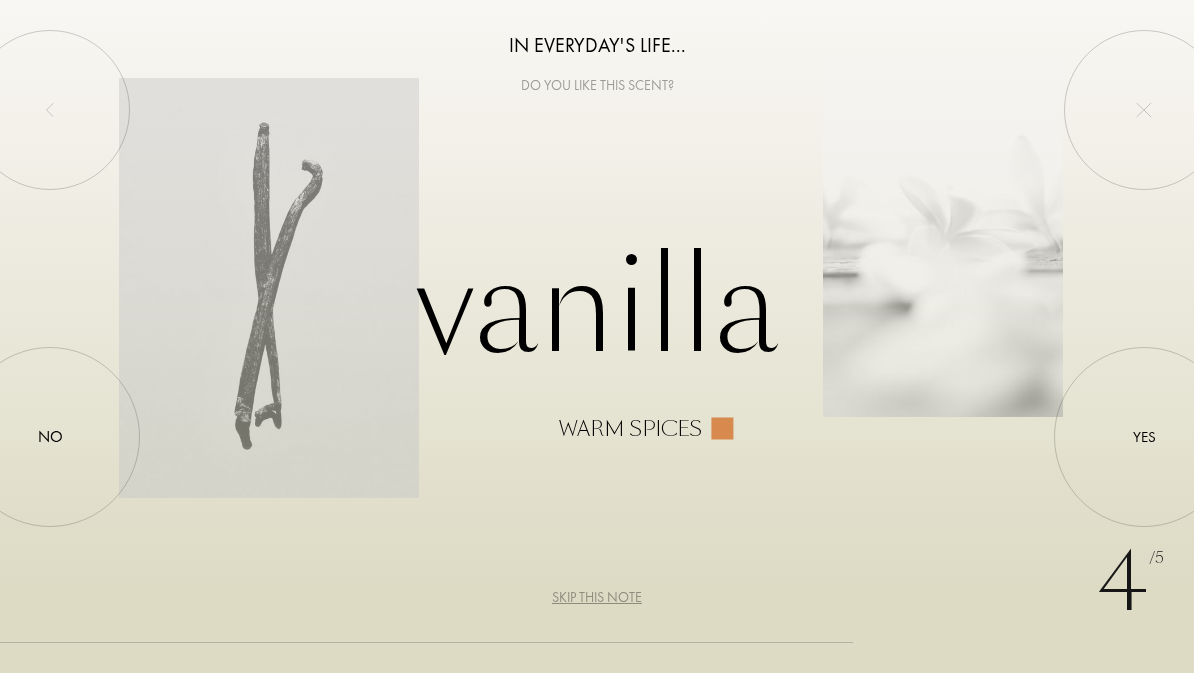 click at bounding box center [1144, 437] 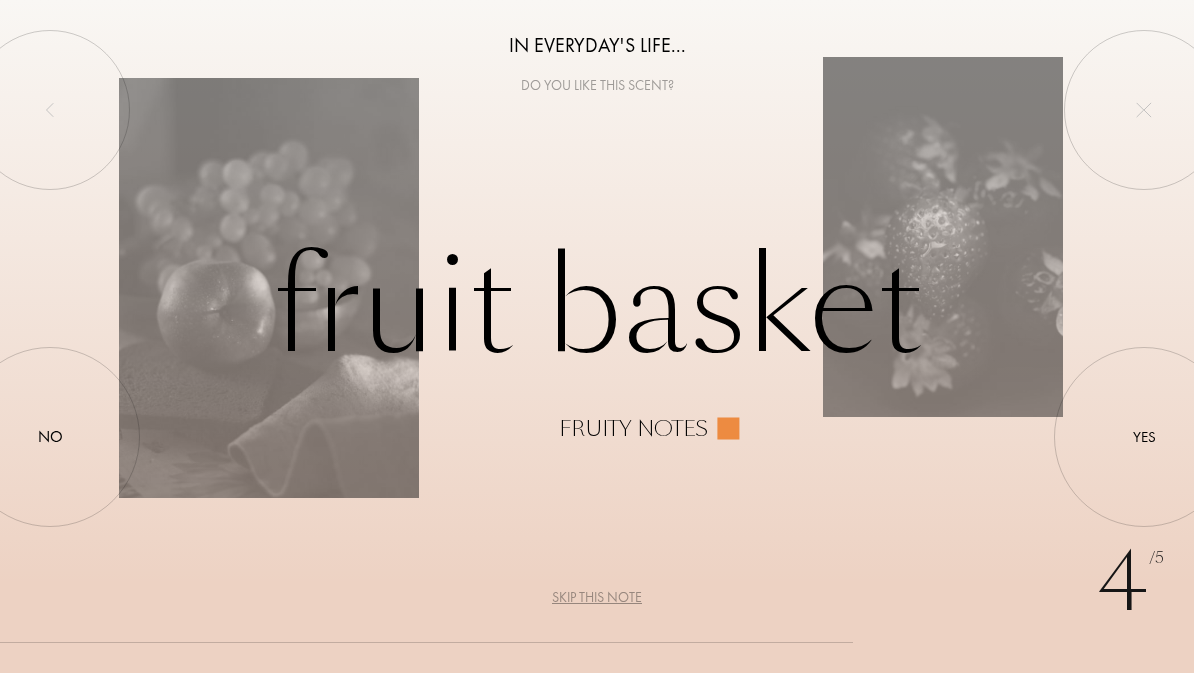 click on "Yes" at bounding box center [1144, 437] 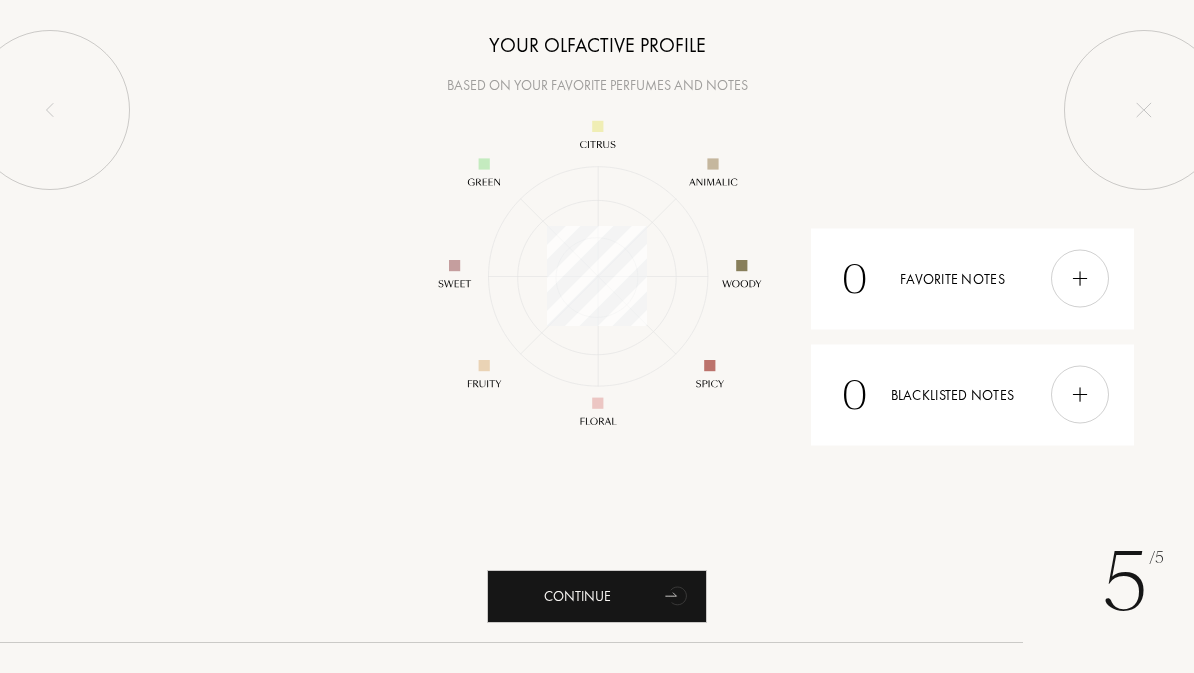 scroll, scrollTop: 999740, scrollLeft: 999740, axis: both 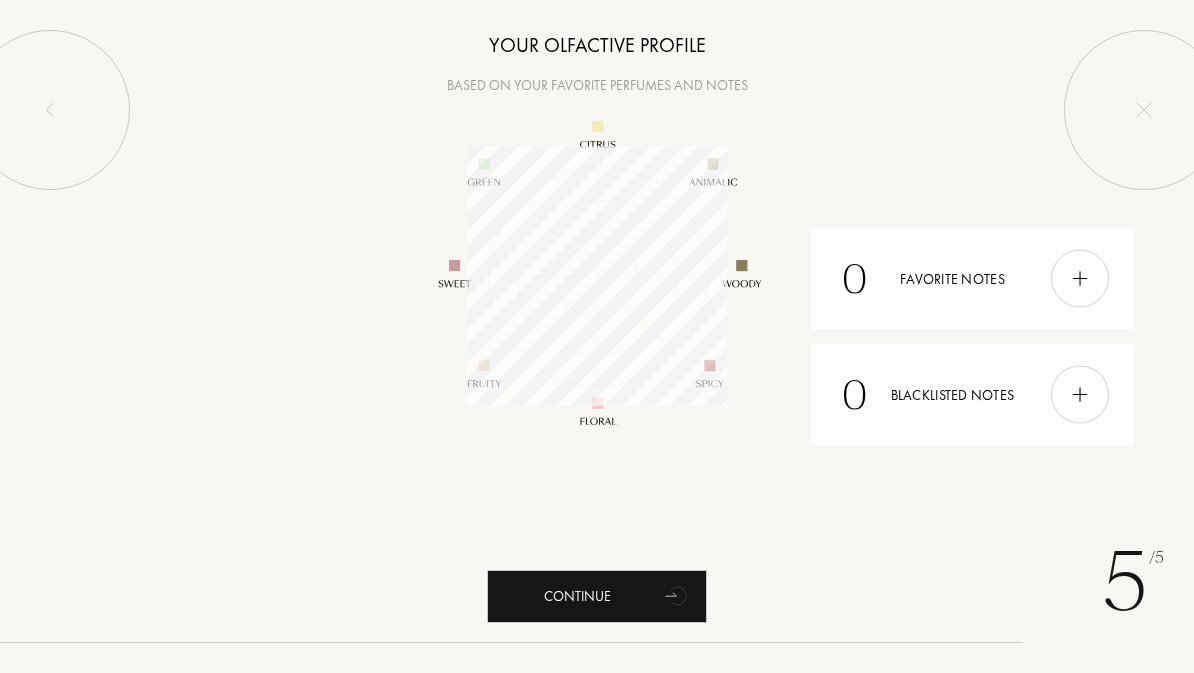 click at bounding box center [1080, 279] 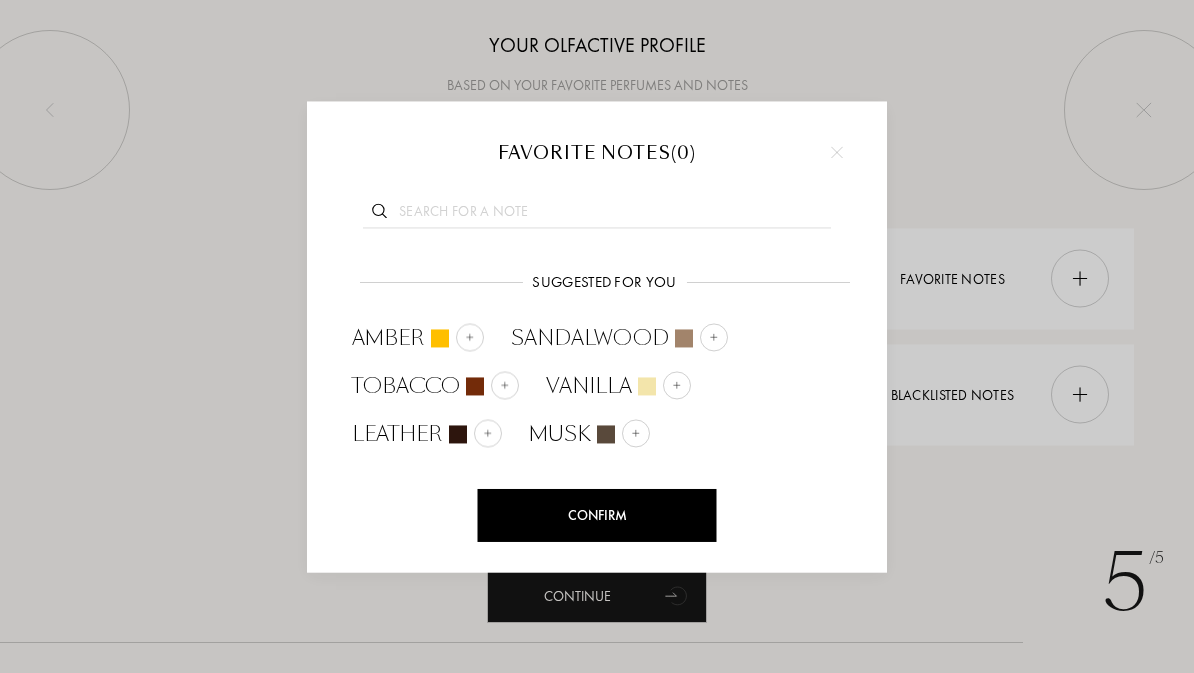 click on "Amber" at bounding box center (418, 338) 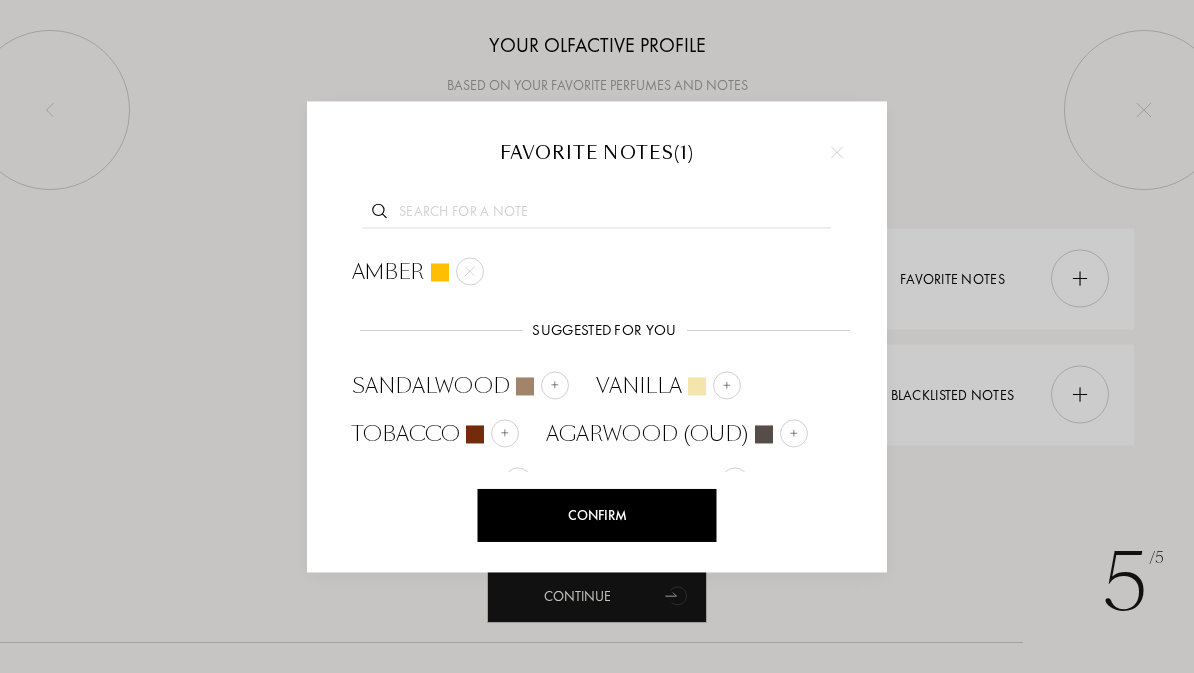click at bounding box center (525, 386) 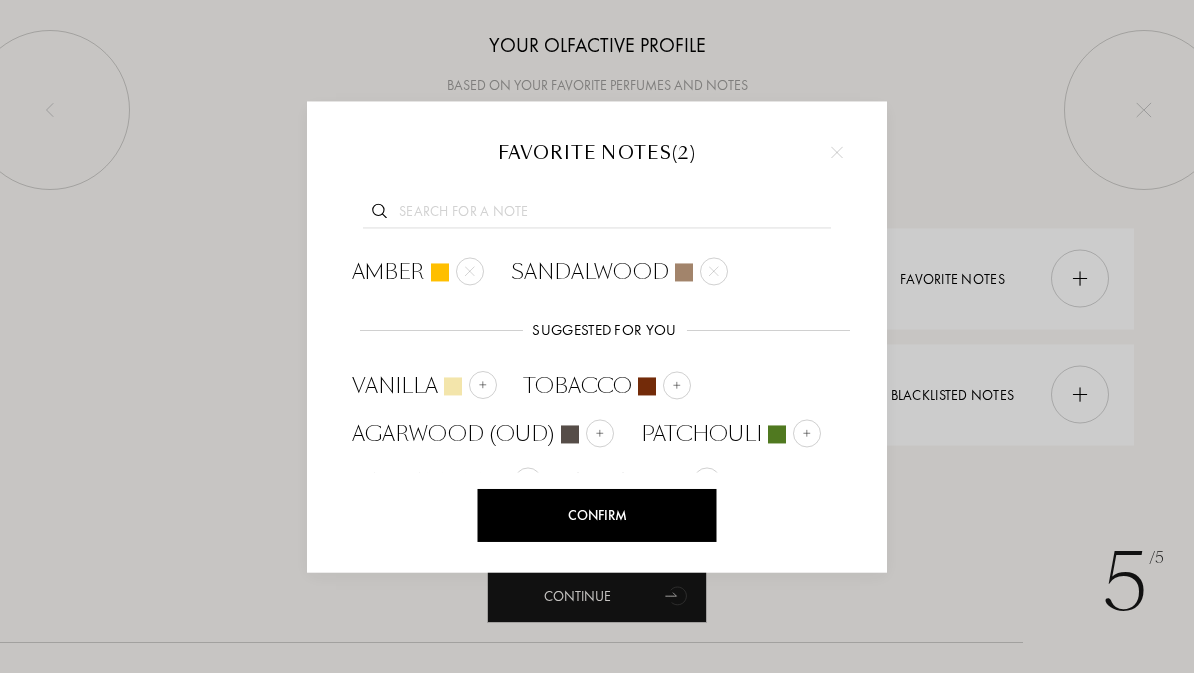 click on "Amber Sandalwood Suggested for you Suggested for you Vanilla Tobacco Agarwood (Oud) Patchouli Cardamom Incense" at bounding box center [597, 363] 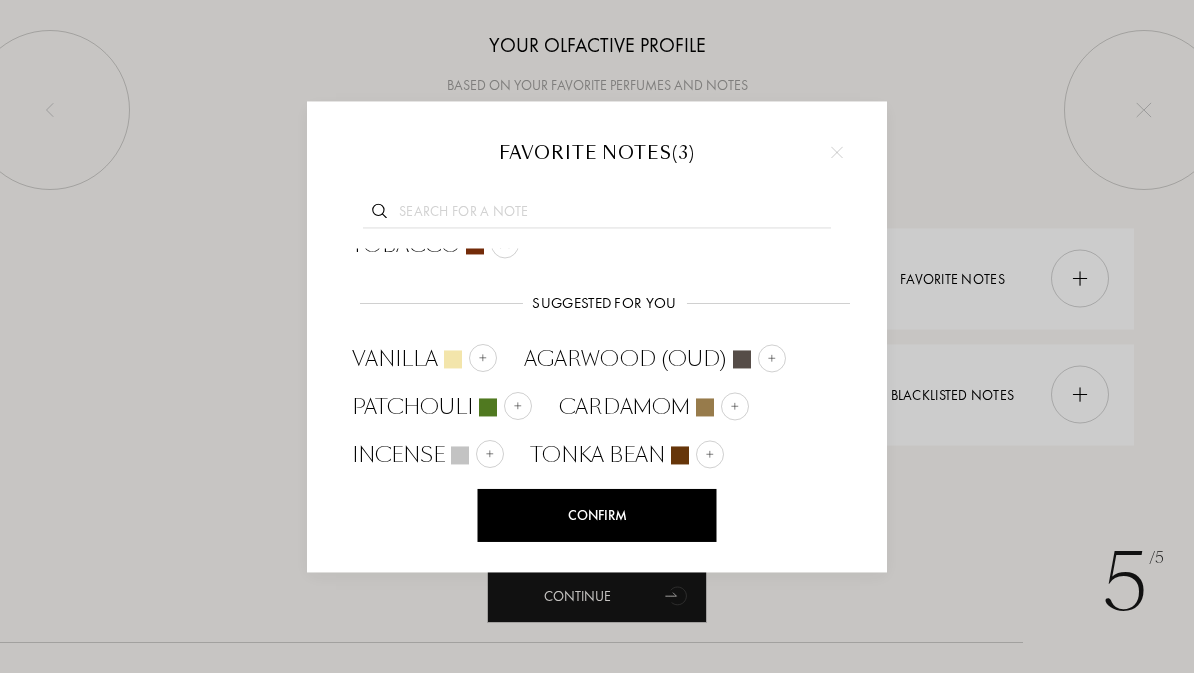 scroll, scrollTop: 74, scrollLeft: 0, axis: vertical 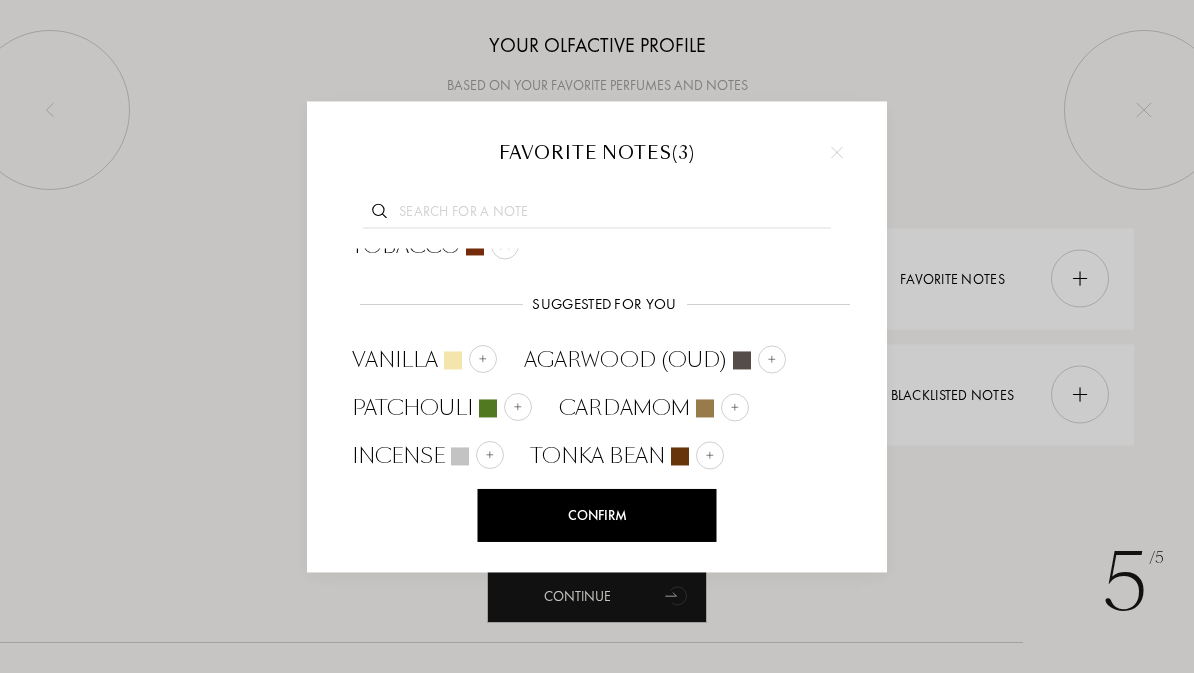 click at bounding box center [490, 455] 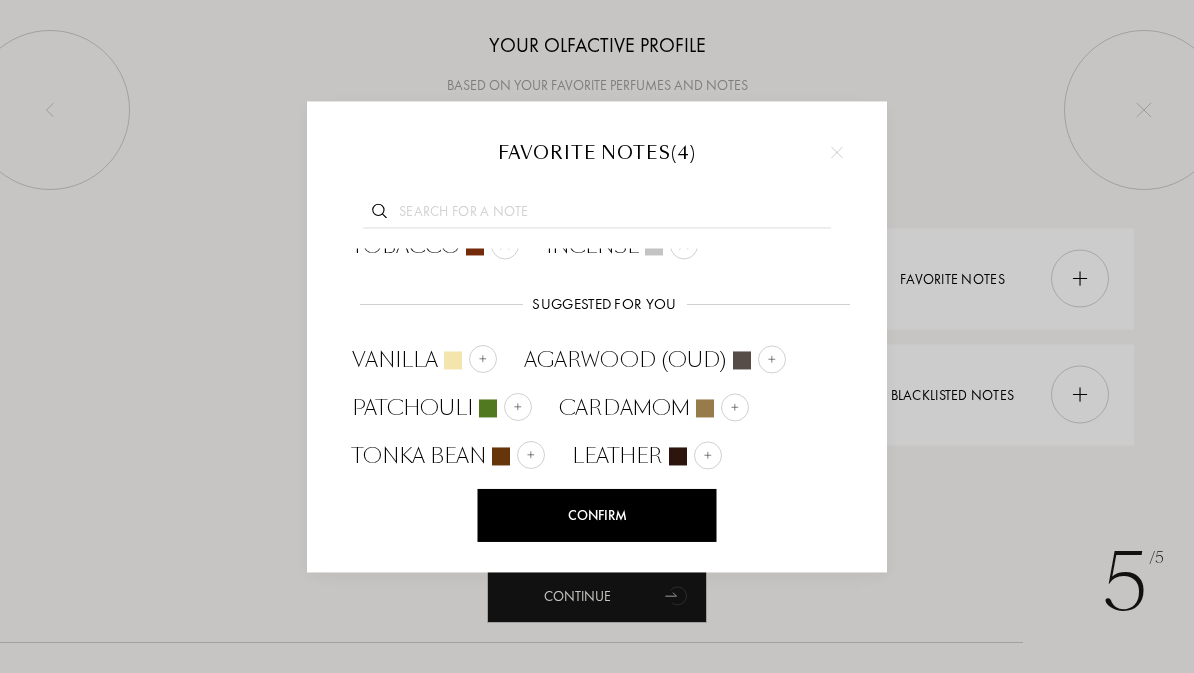 click at bounding box center (531, 455) 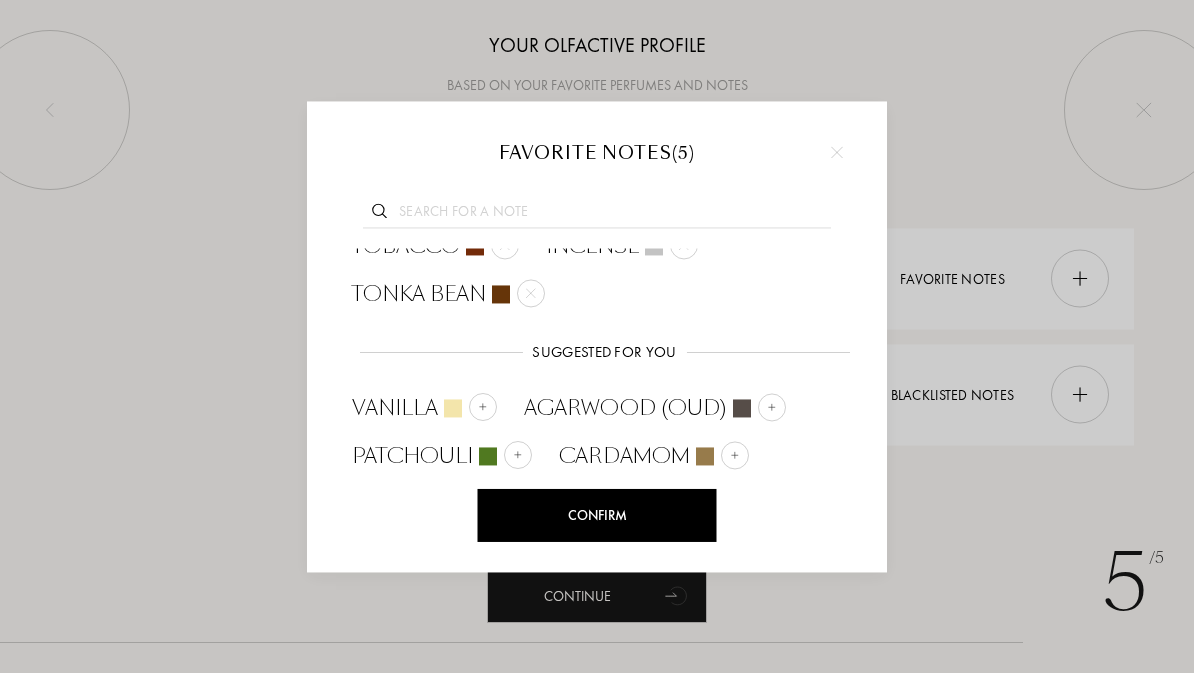 click at bounding box center [735, 455] 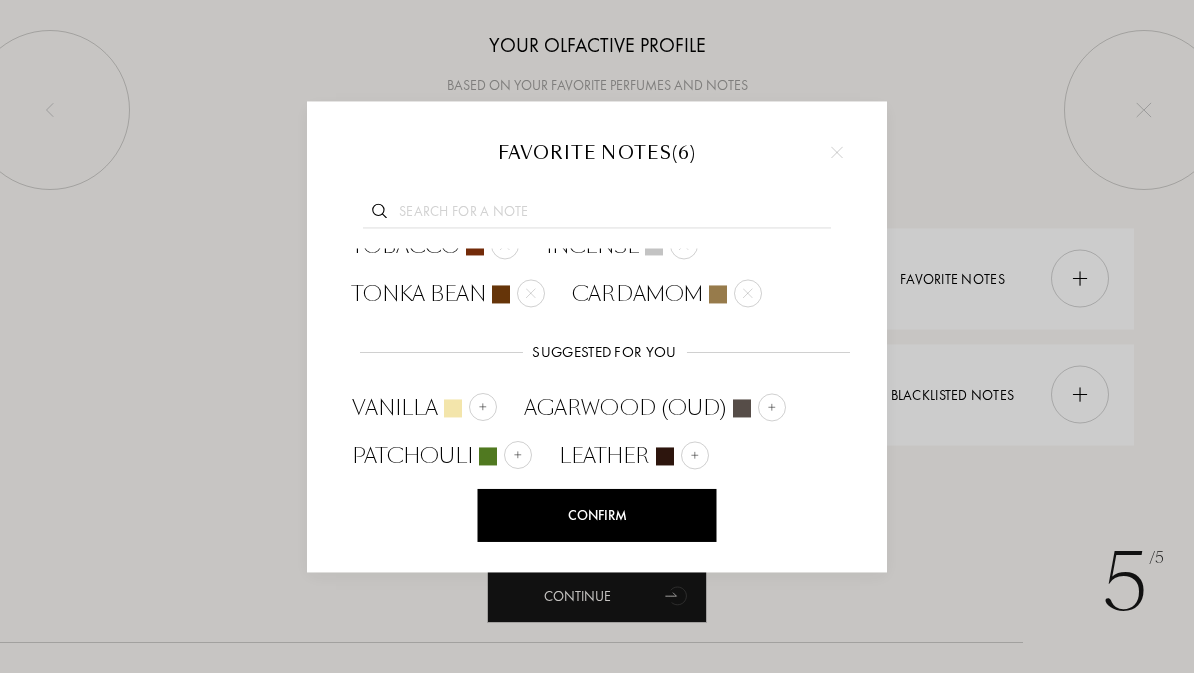 click at bounding box center (483, 407) 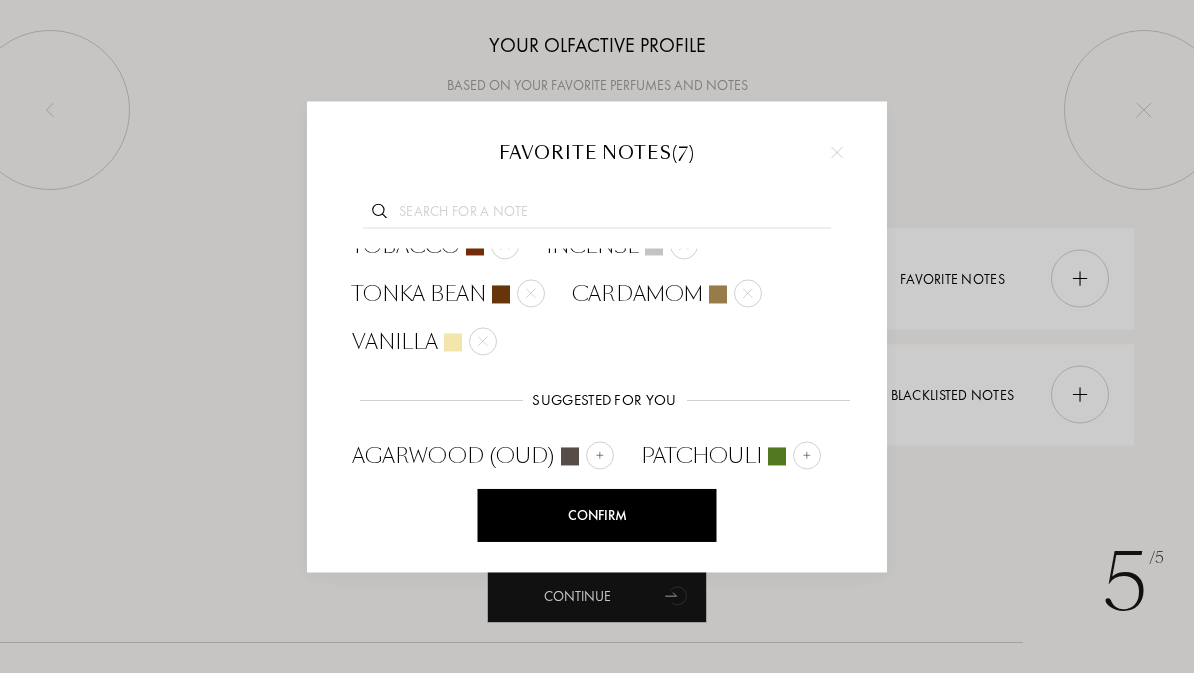 click on "Confirm" at bounding box center [597, 515] 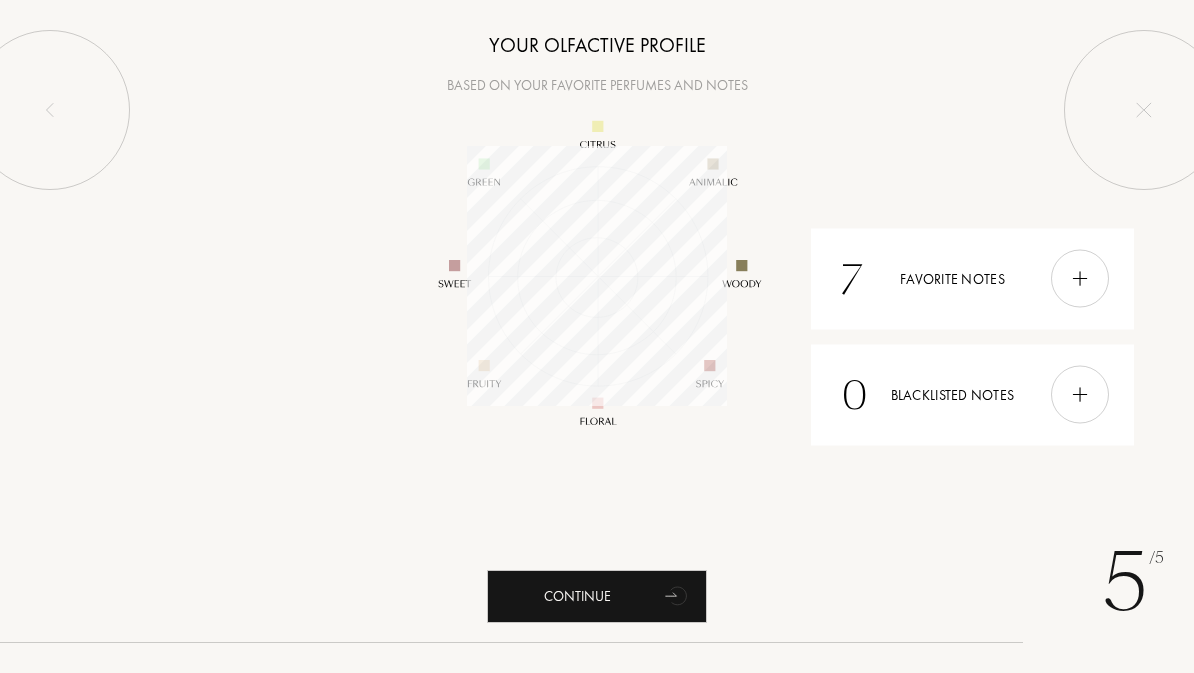 click on "0 Blacklisted notes" at bounding box center (973, 394) 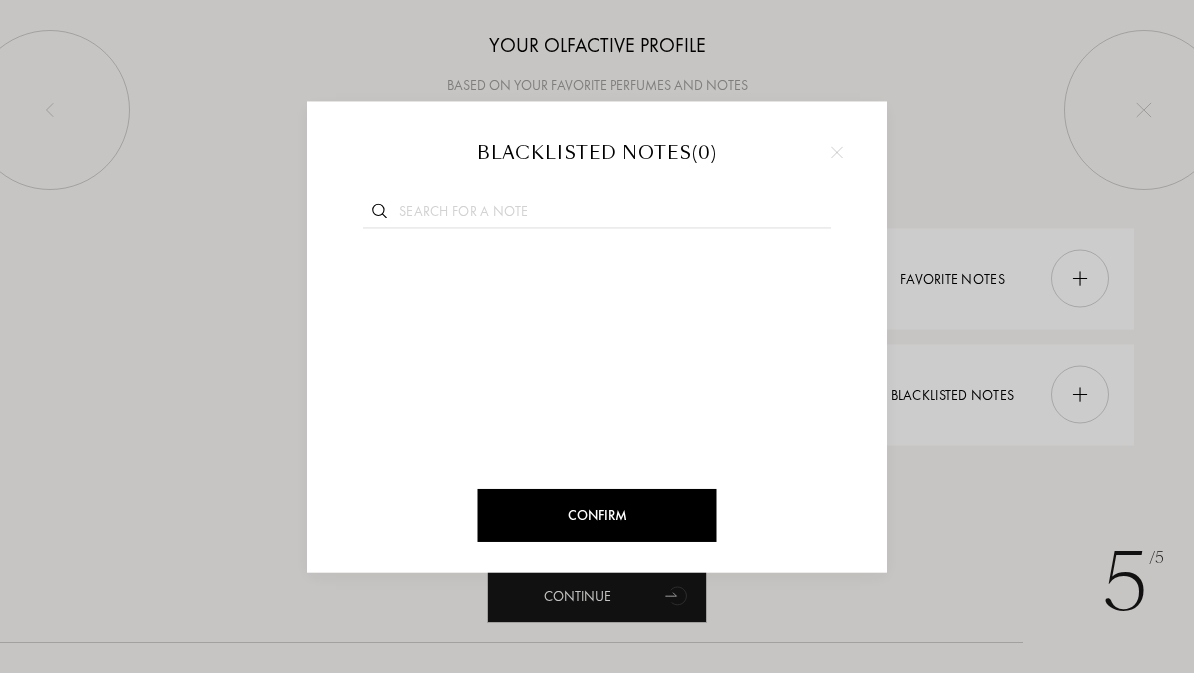 click at bounding box center (597, 214) 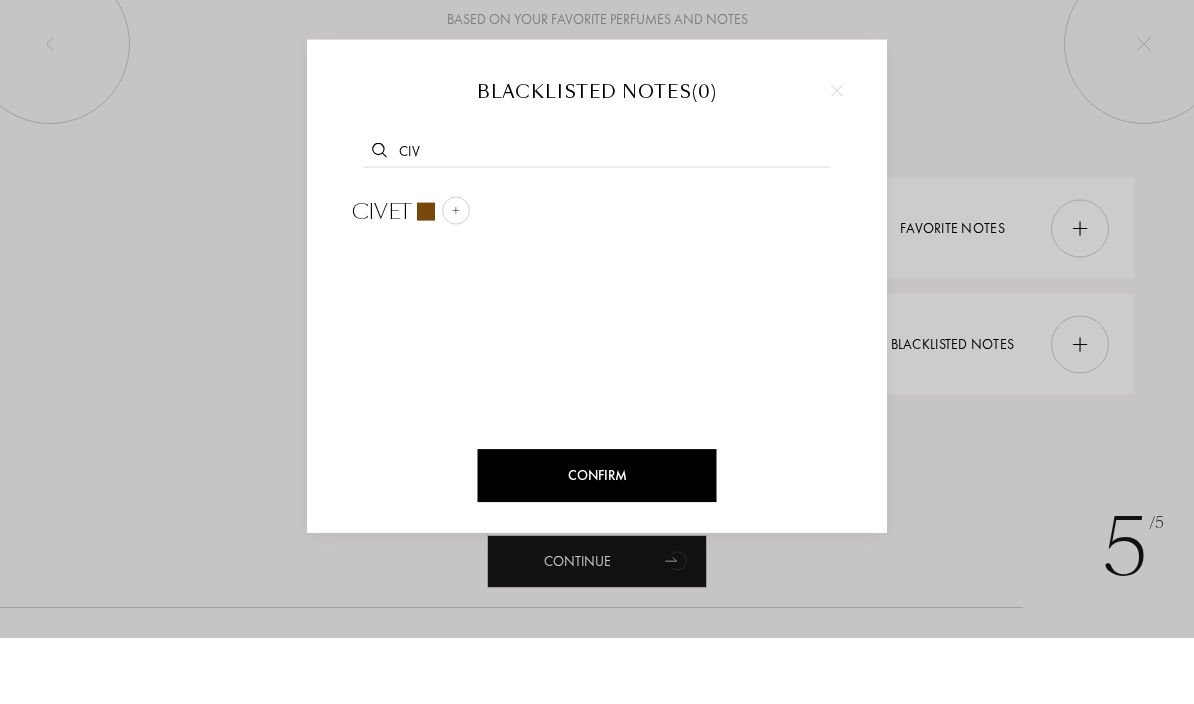 type on "Civ" 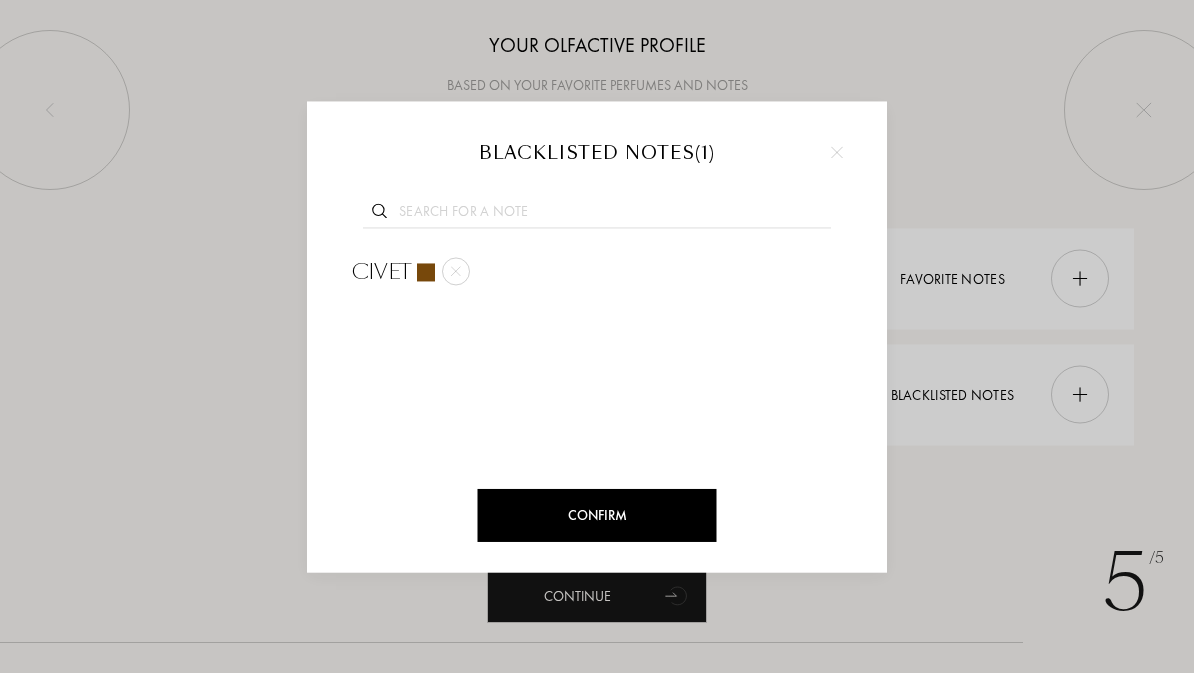click at bounding box center [597, 214] 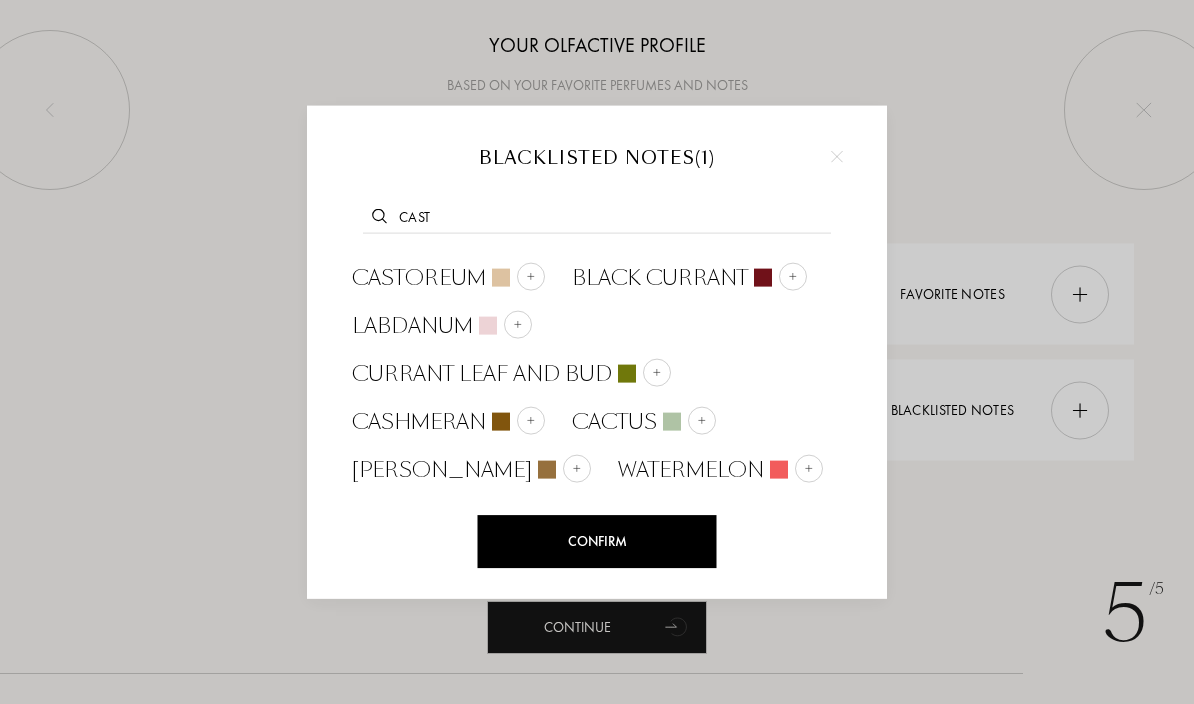 type on "Cast" 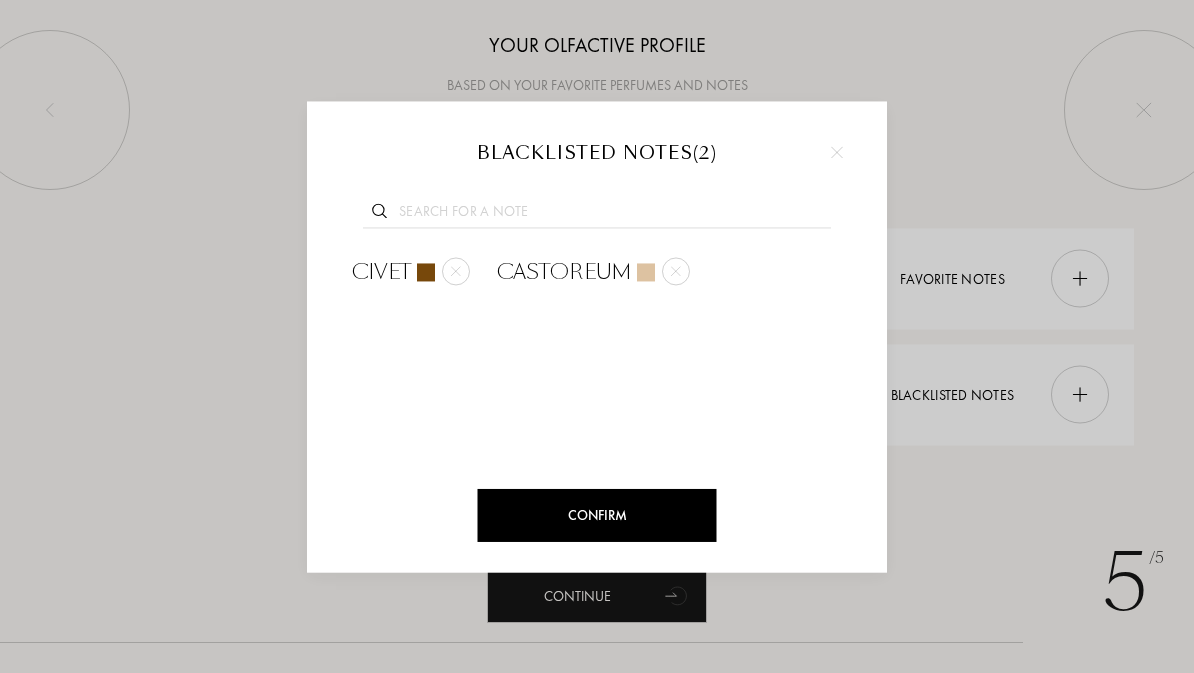 click at bounding box center [597, 214] 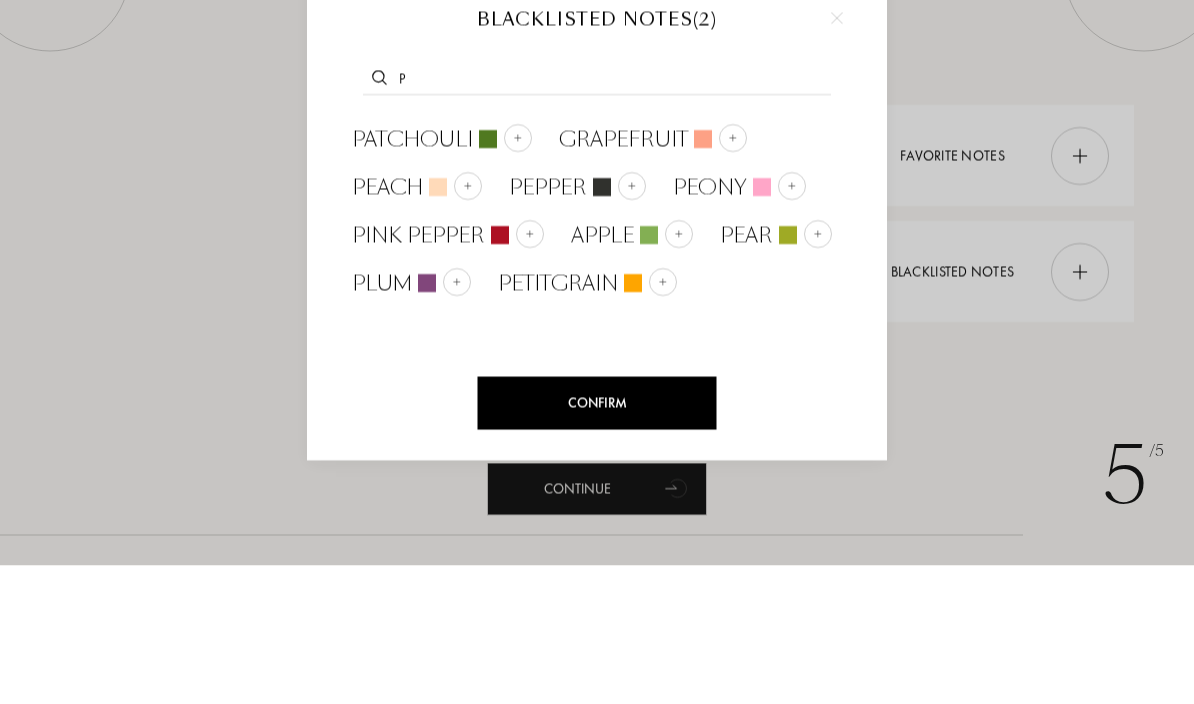 type on "P" 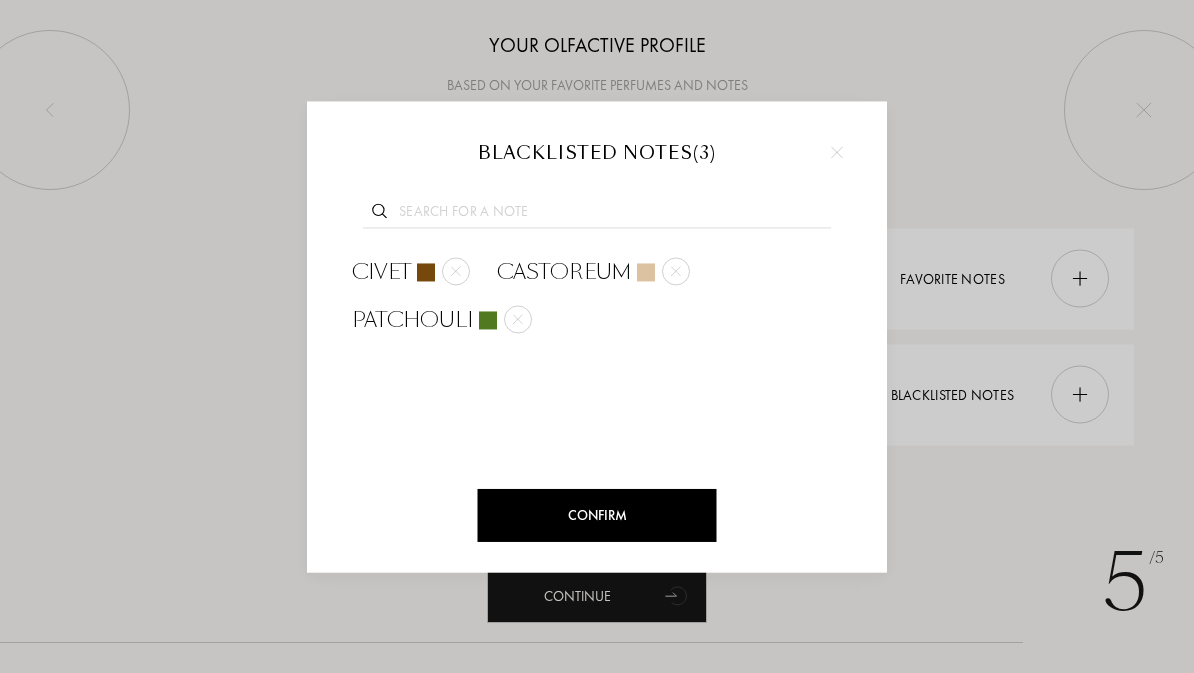 click on "Confirm" at bounding box center (597, 515) 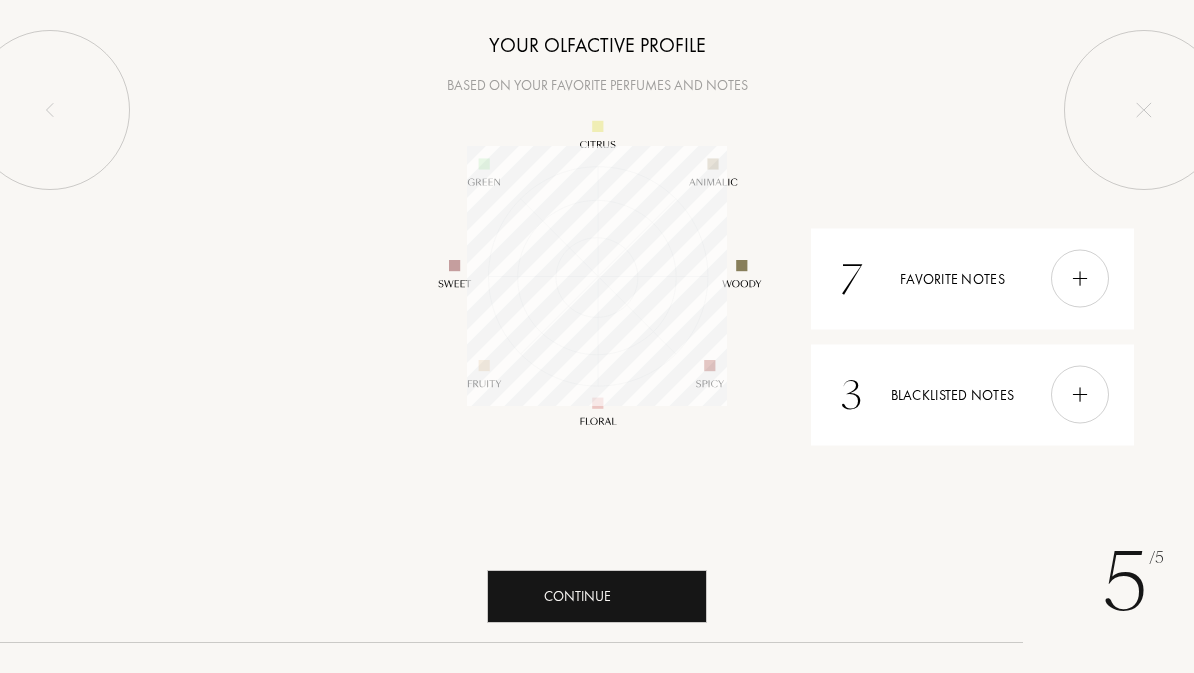 click on "Continue" at bounding box center (597, 596) 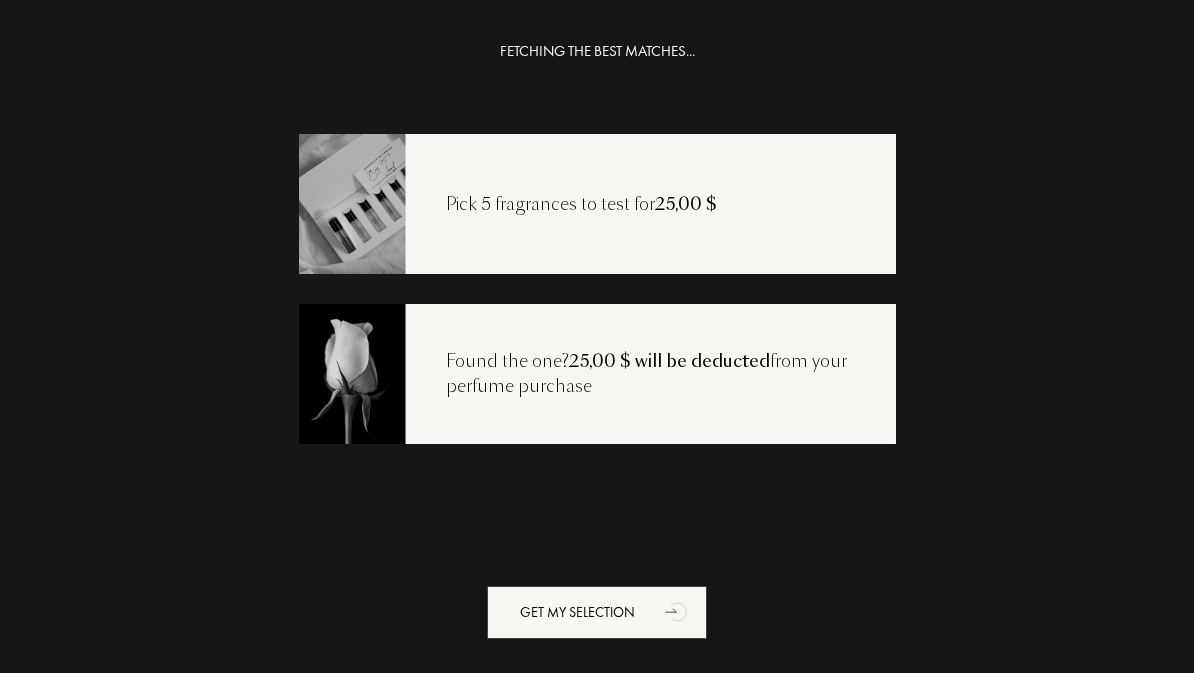 click on "Get my selection" at bounding box center [597, 612] 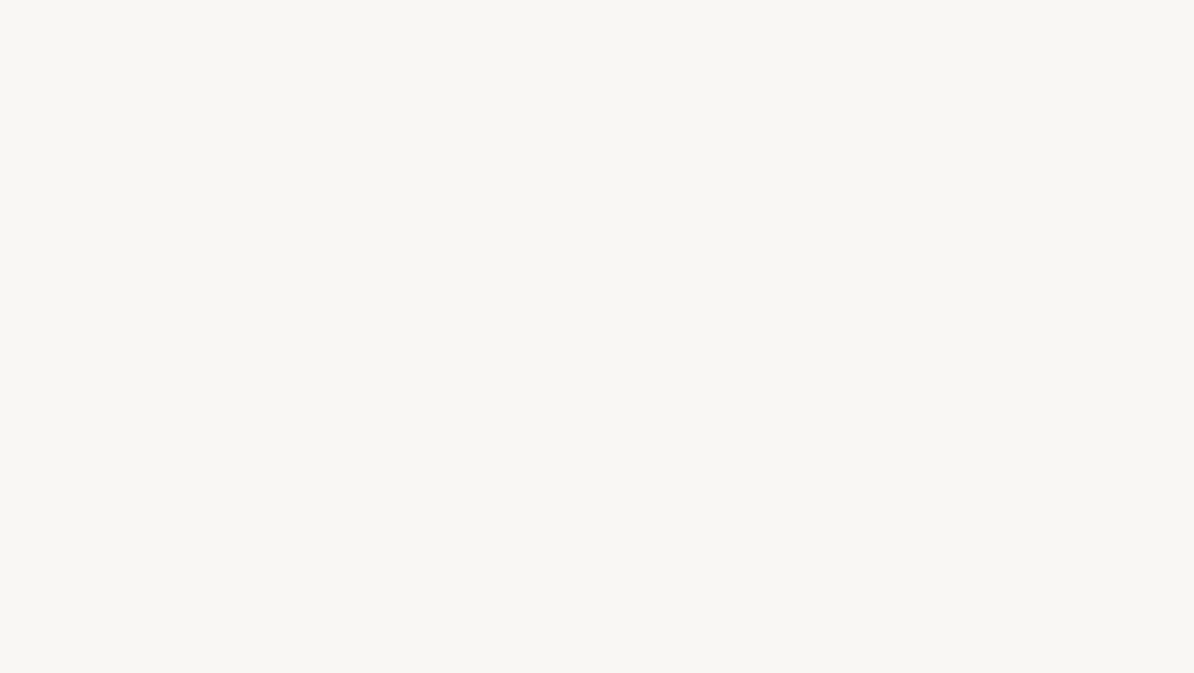 select on "US" 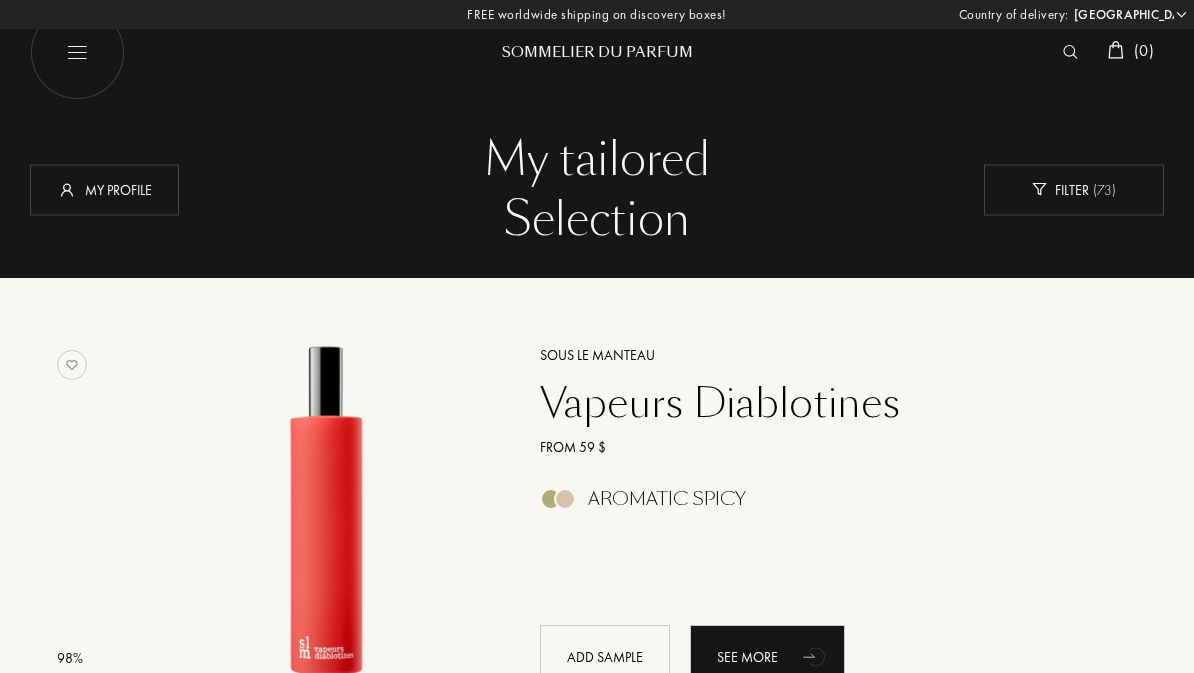 click on "Filter ( 73 )" at bounding box center (1074, 189) 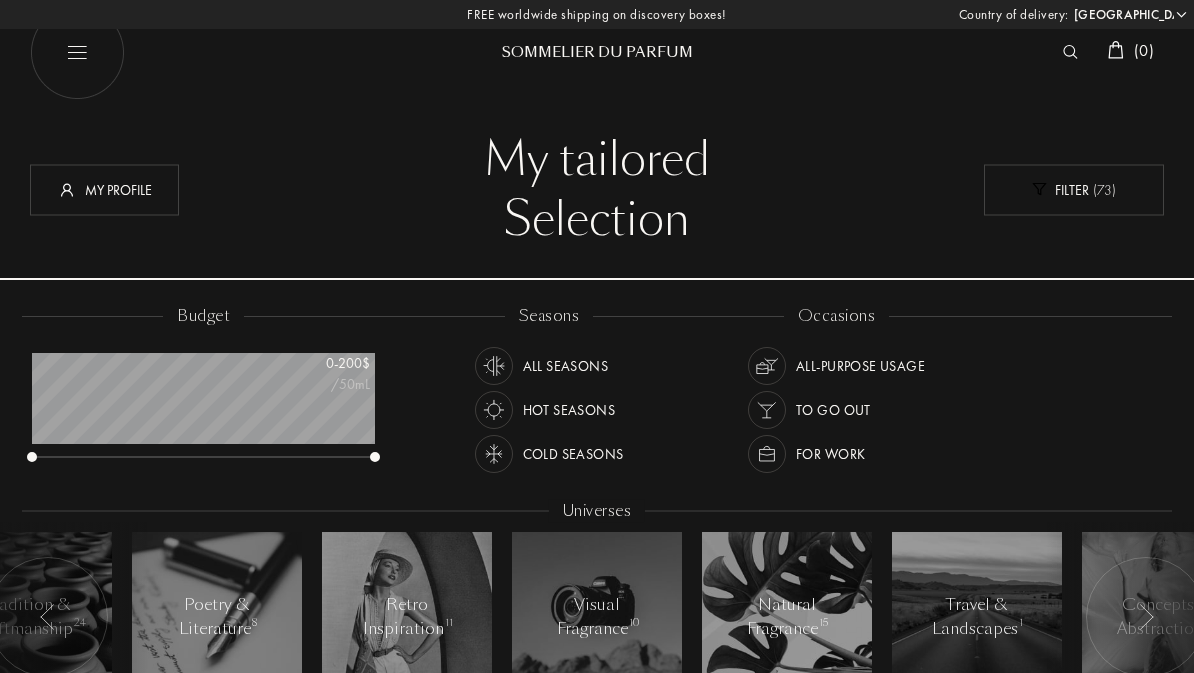 scroll, scrollTop: 999900, scrollLeft: 999657, axis: both 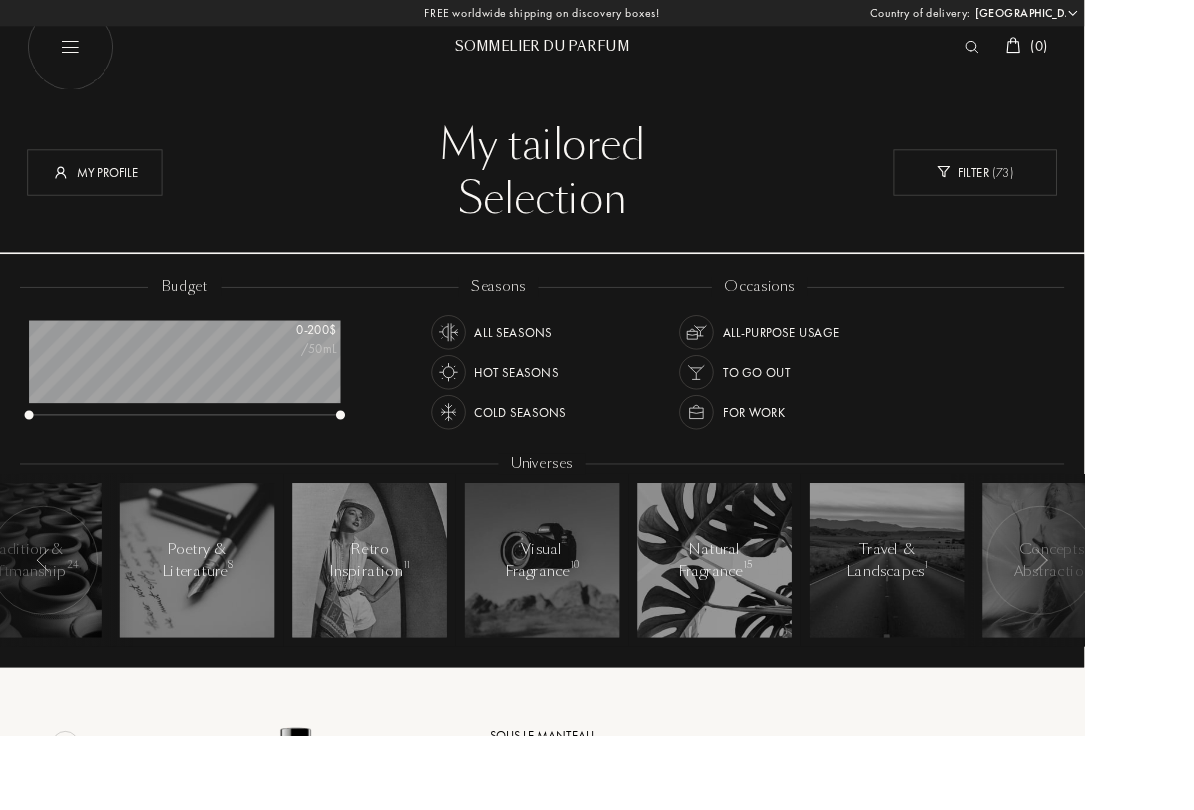 click at bounding box center [494, 454] 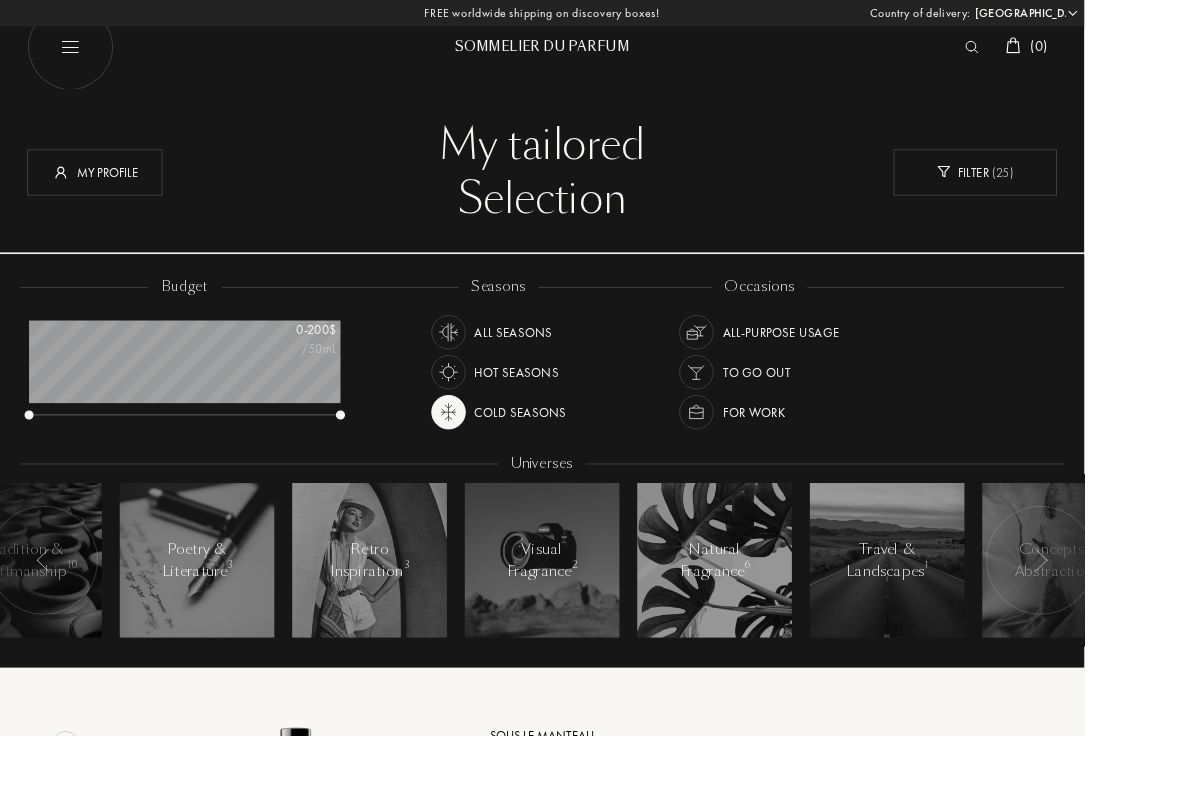 click at bounding box center [494, 454] 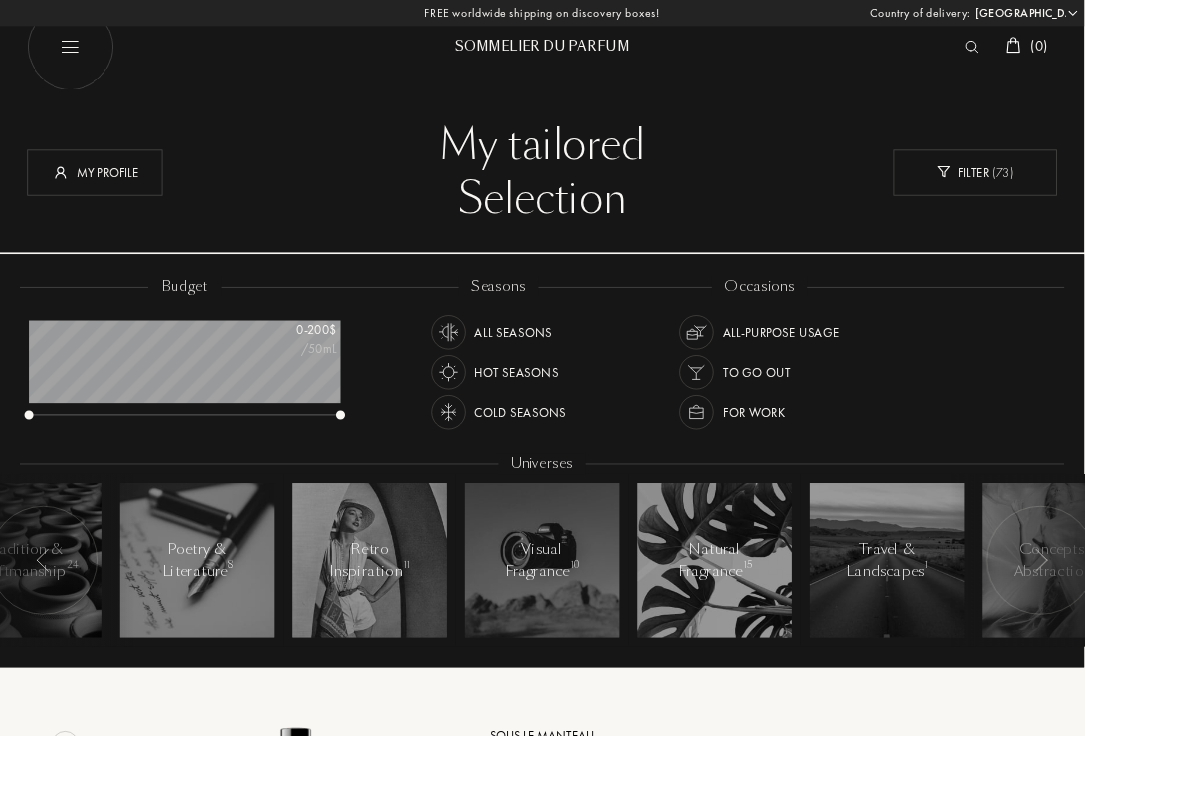 click on "Cold Seasons" at bounding box center (549, 451) 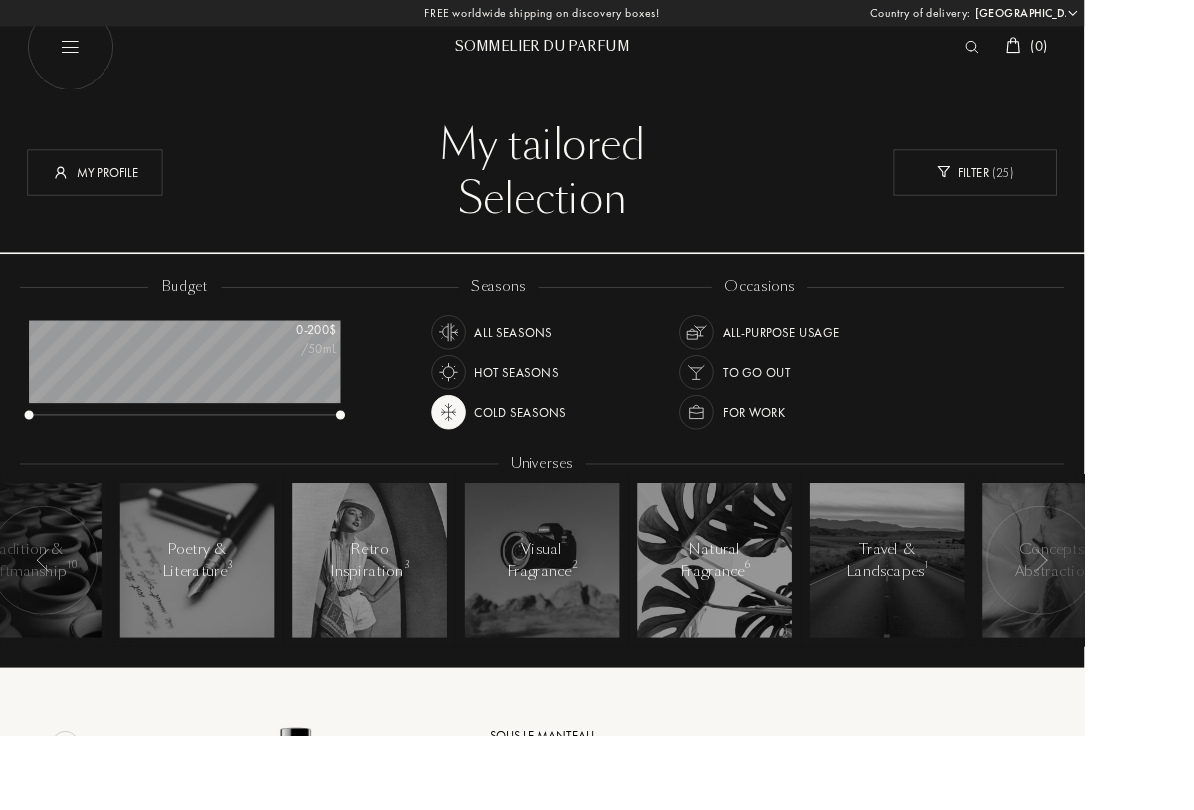 click at bounding box center (767, 410) 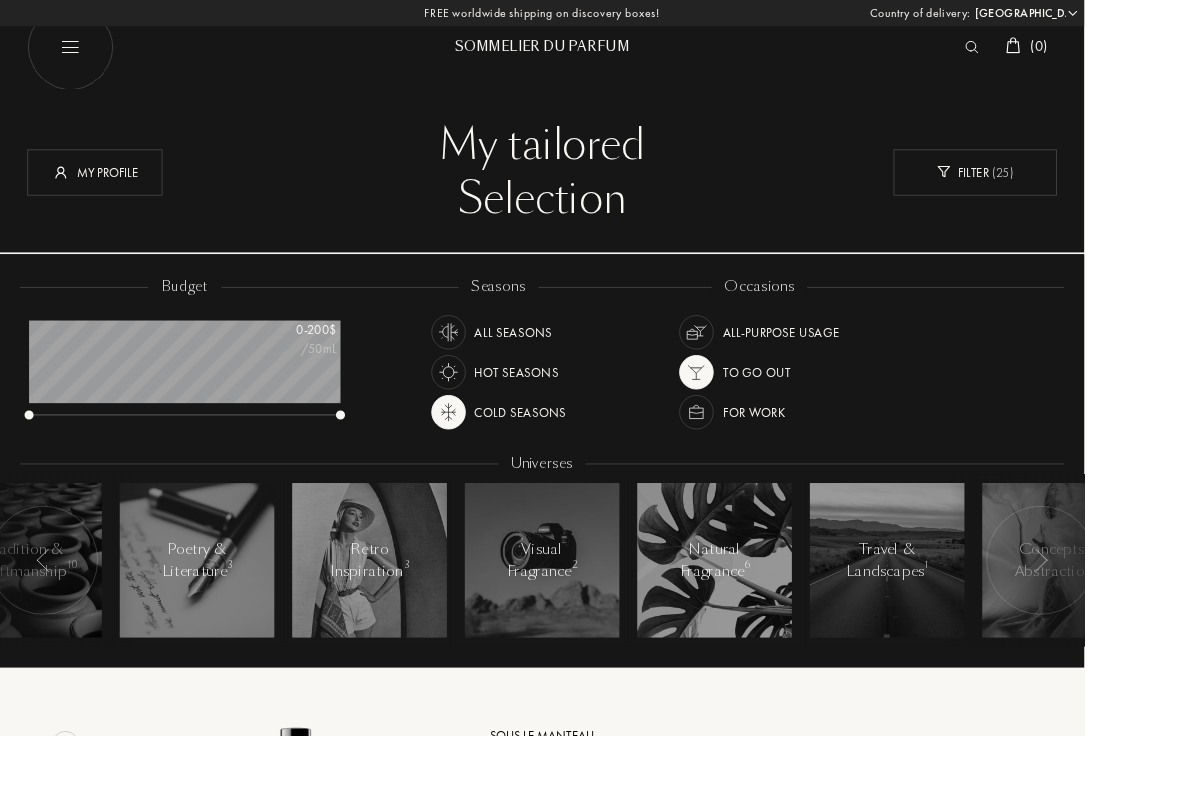 click on "Country of delivery: [GEOGRAPHIC_DATA] [GEOGRAPHIC_DATA] [GEOGRAPHIC_DATA] [GEOGRAPHIC_DATA] [GEOGRAPHIC_DATA] [GEOGRAPHIC_DATA] [GEOGRAPHIC_DATA] [GEOGRAPHIC_DATA] [GEOGRAPHIC_DATA] [GEOGRAPHIC_DATA] [GEOGRAPHIC_DATA] [GEOGRAPHIC_DATA] [GEOGRAPHIC_DATA] [GEOGRAPHIC_DATA] [GEOGRAPHIC_DATA] [GEOGRAPHIC_DATA] [GEOGRAPHIC_DATA] [GEOGRAPHIC_DATA] [GEOGRAPHIC_DATA] [GEOGRAPHIC_DATA] [GEOGRAPHIC_DATA] [GEOGRAPHIC_DATA] [GEOGRAPHIC_DATA] [GEOGRAPHIC_DATA] [GEOGRAPHIC_DATA] [GEOGRAPHIC_DATA] [GEOGRAPHIC_DATA] [GEOGRAPHIC_DATA] [GEOGRAPHIC_DATA] [GEOGRAPHIC_DATA] [GEOGRAPHIC_DATA] [GEOGRAPHIC_DATA] [GEOGRAPHIC_DATA] [GEOGRAPHIC_DATA] [GEOGRAPHIC_DATA] [GEOGRAPHIC_DATA] [GEOGRAPHIC_DATA] [GEOGRAPHIC_DATA] [GEOGRAPHIC_DATA] [GEOGRAPHIC_DATA] [GEOGRAPHIC_DATA] [GEOGRAPHIC_DATA] [GEOGRAPHIC_DATA] [GEOGRAPHIC_DATA] [GEOGRAPHIC_DATA] [GEOGRAPHIC_DATA] [GEOGRAPHIC_DATA] [GEOGRAPHIC_DATA] [GEOGRAPHIC_DATA] [GEOGRAPHIC_DATA] [GEOGRAPHIC_DATA] [GEOGRAPHIC_DATA] [GEOGRAPHIC_DATA] [GEOGRAPHIC_DATA] [GEOGRAPHIC_DATA] [GEOGRAPHIC_DATA] [GEOGRAPHIC_DATA] [GEOGRAPHIC_DATA] [GEOGRAPHIC_DATA] [GEOGRAPHIC_DATA] [GEOGRAPHIC_DATA] [GEOGRAPHIC_DATA] [GEOGRAPHIC_DATA] [GEOGRAPHIC_DATA] [GEOGRAPHIC_DATA] [GEOGRAPHIC_DATA] [US_STATE] [GEOGRAPHIC_DATA] [GEOGRAPHIC_DATA] [GEOGRAPHIC_DATA] [GEOGRAPHIC_DATA] [GEOGRAPHIC_DATA] [GEOGRAPHIC_DATA] [US_STATE] [GEOGRAPHIC_DATA] [GEOGRAPHIC_DATA] [GEOGRAPHIC_DATA] [GEOGRAPHIC_DATA] [GEOGRAPHIC_DATA] [GEOGRAPHIC_DATA] [GEOGRAPHIC_DATA] [GEOGRAPHIC_DATA] [GEOGRAPHIC_DATA] [GEOGRAPHIC_DATA] [GEOGRAPHIC_DATA] [GEOGRAPHIC_DATA] [GEOGRAPHIC_DATA] [GEOGRAPHIC_DATA] [GEOGRAPHIC_DATA] [GEOGRAPHIC_DATA] [GEOGRAPHIC_DATA] [GEOGRAPHIC_DATA] [GEOGRAPHIC_DATA] [GEOGRAPHIC_DATA] [GEOGRAPHIC_DATA] [GEOGRAPHIC_DATA] [GEOGRAPHIC_DATA] [GEOGRAPHIC_DATA] [GEOGRAPHIC_DATA] [GEOGRAPHIC_DATA] [GEOGRAPHIC_DATA] [GEOGRAPHIC_DATA]" at bounding box center (597, 405) 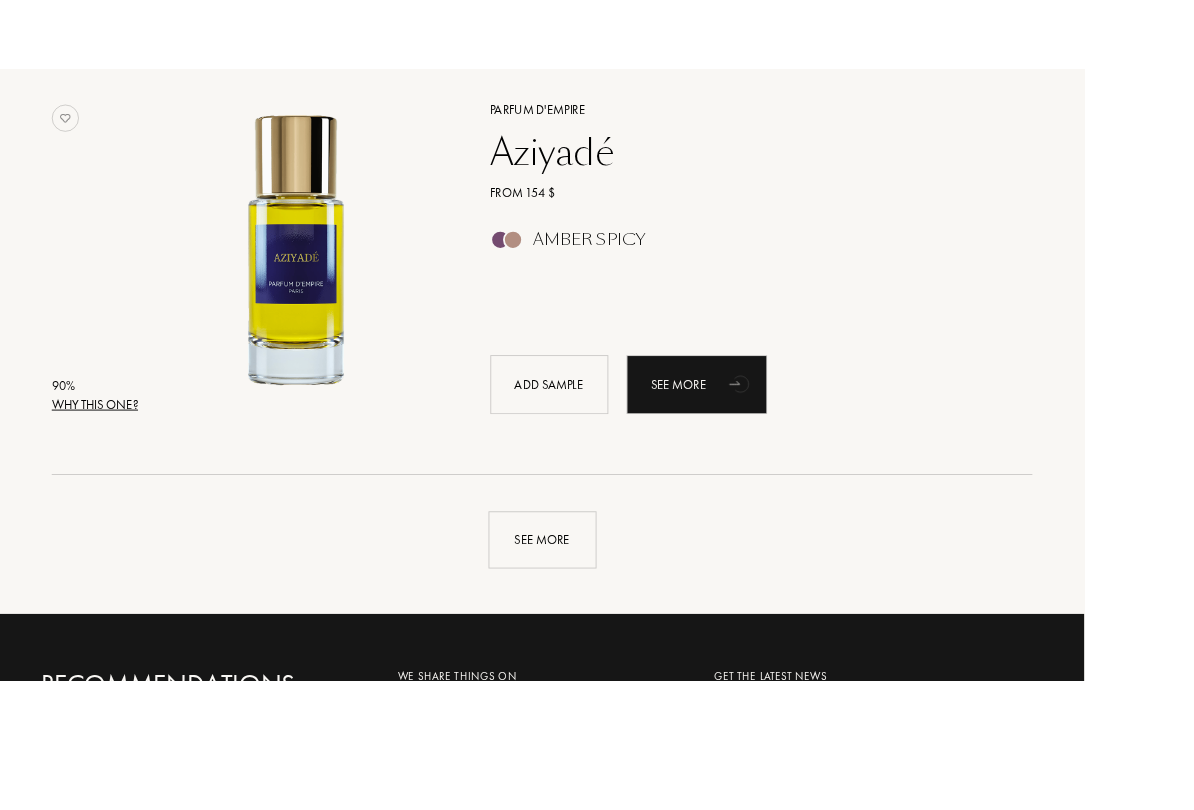 scroll, scrollTop: 5056, scrollLeft: 0, axis: vertical 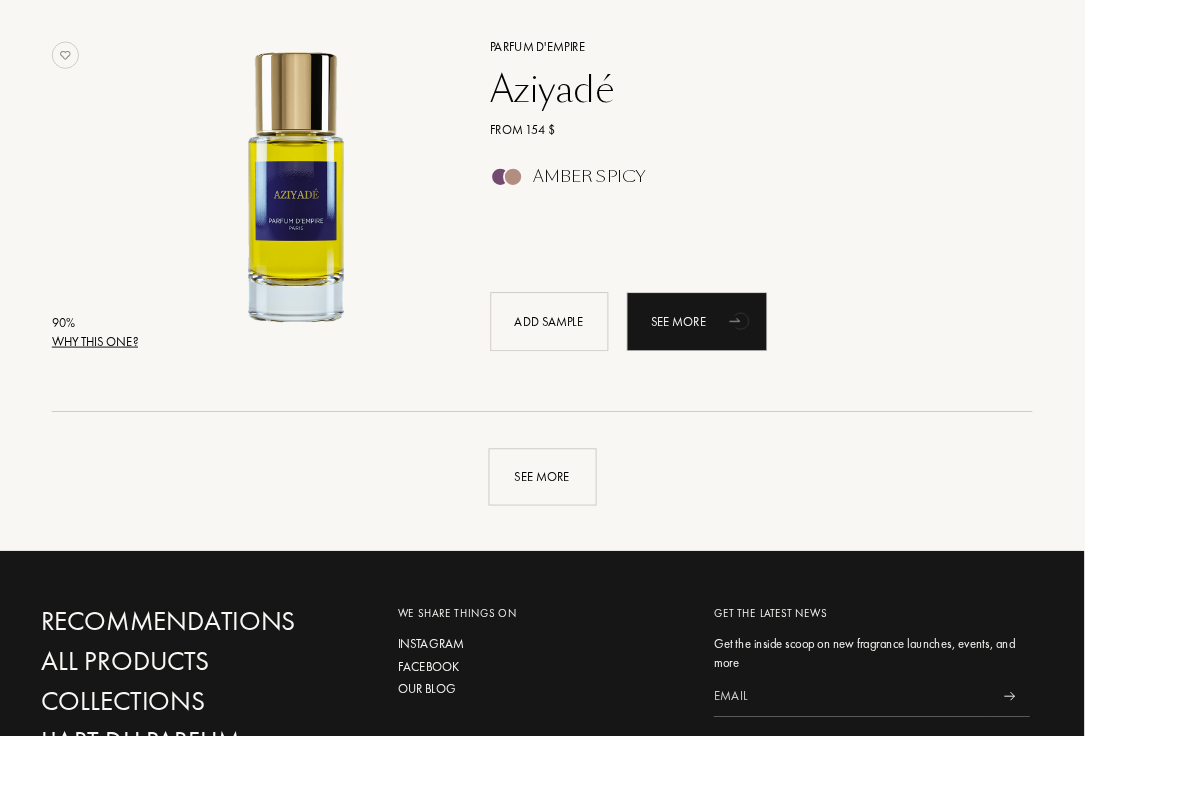 click on "See more" at bounding box center [597, 525] 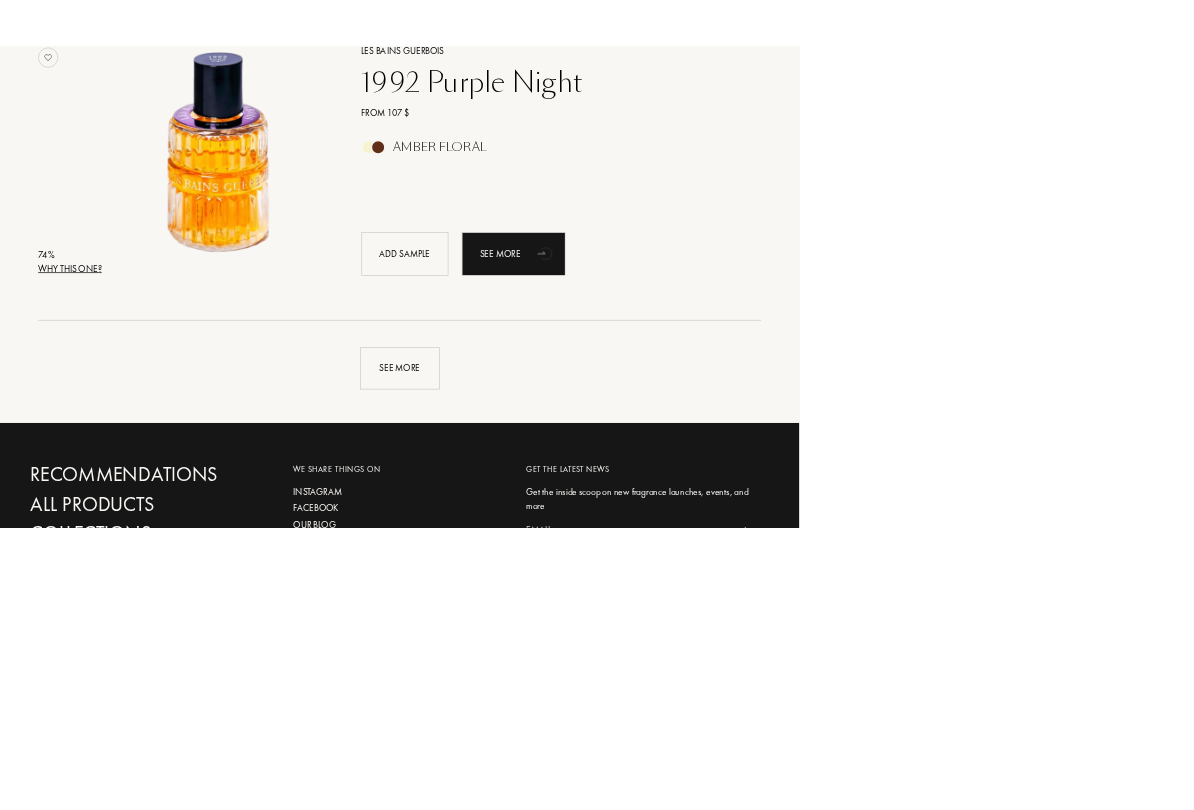 scroll, scrollTop: 9841, scrollLeft: 0, axis: vertical 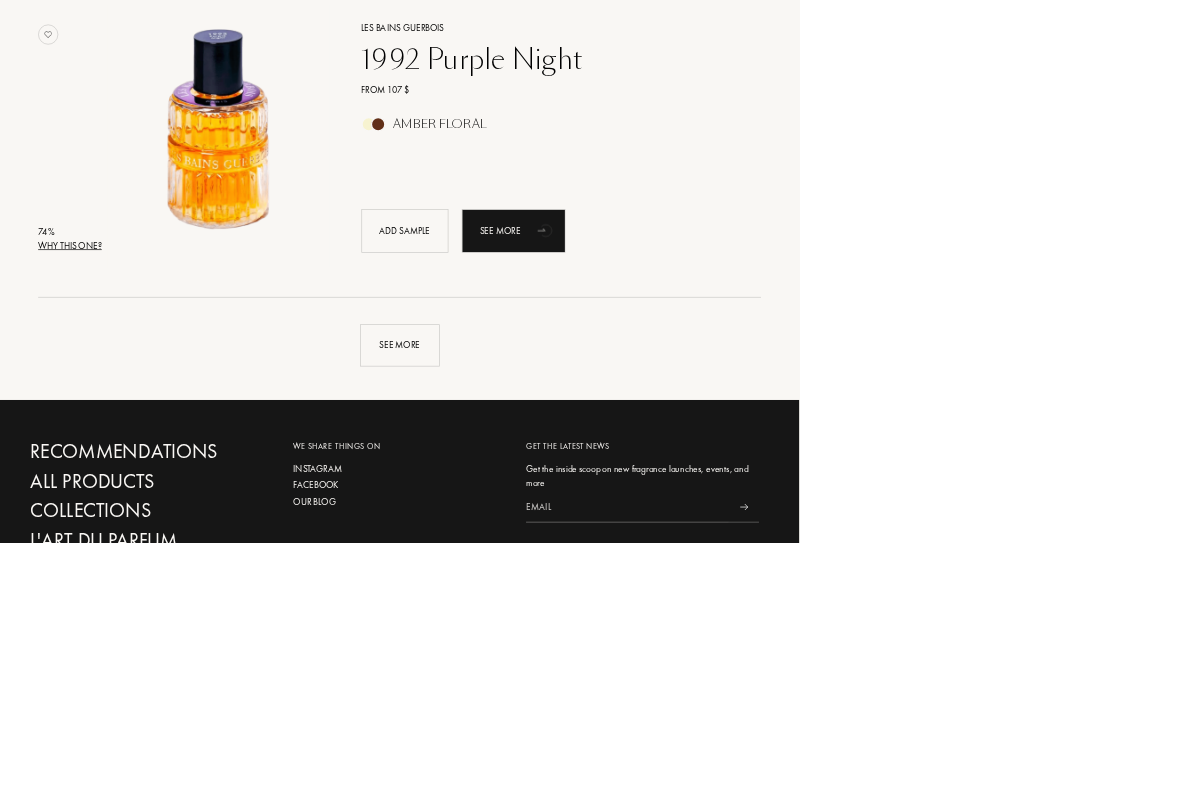 click on "See more" at bounding box center [597, 515] 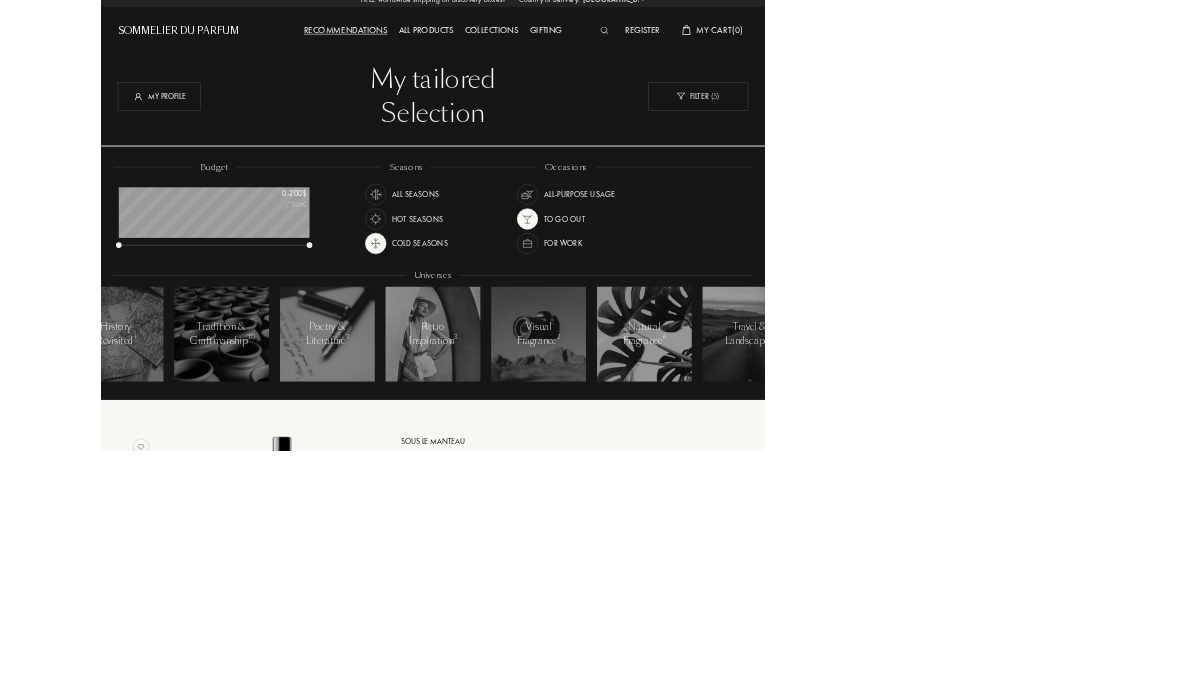 scroll, scrollTop: 12, scrollLeft: 0, axis: vertical 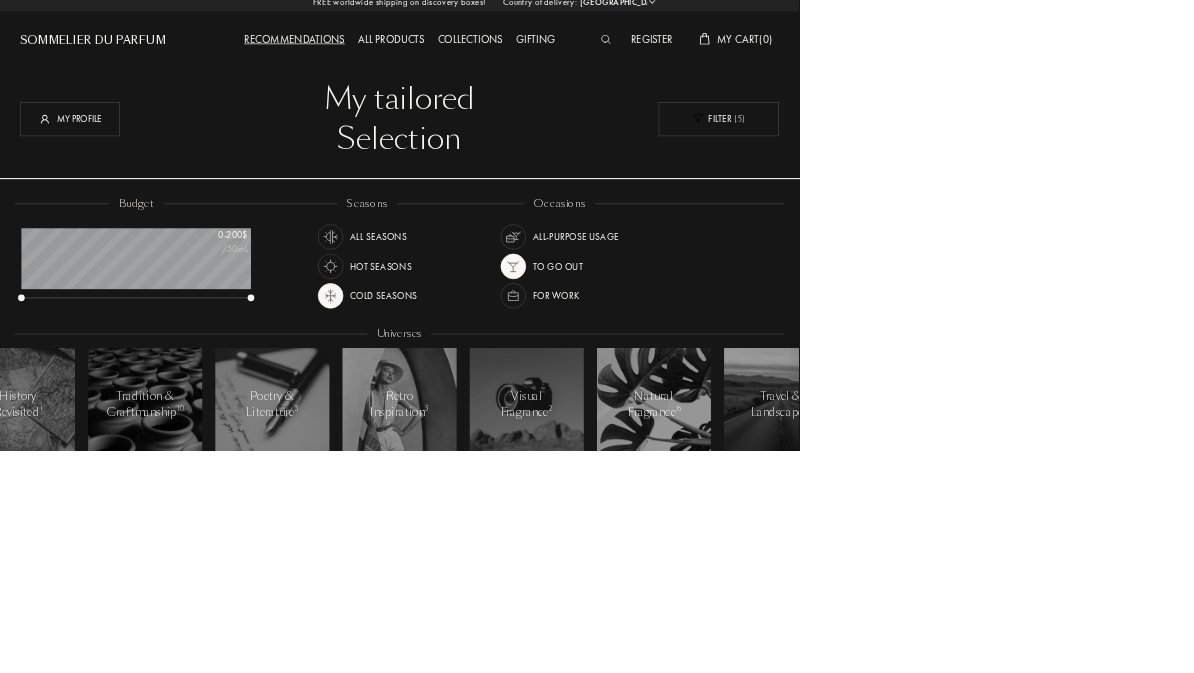 click on "Filter ( 5 )" at bounding box center [1074, 177] 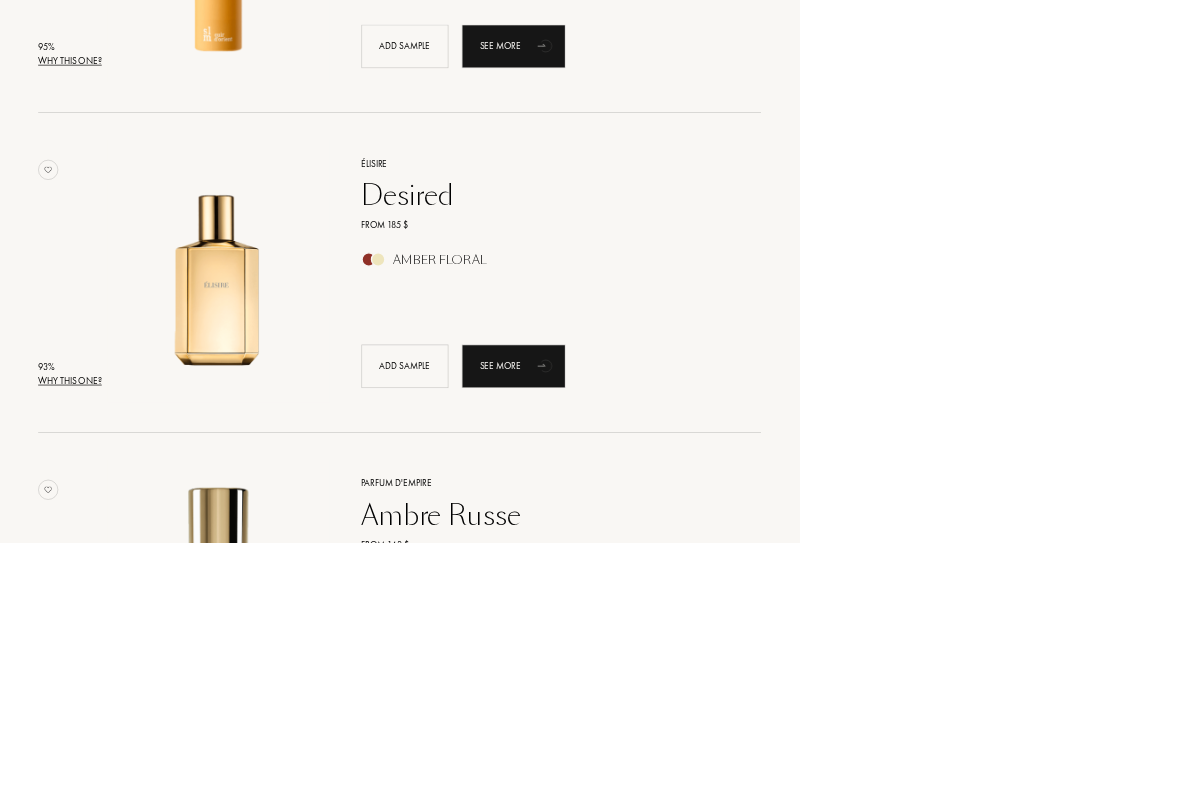 scroll, scrollTop: 2518, scrollLeft: 0, axis: vertical 